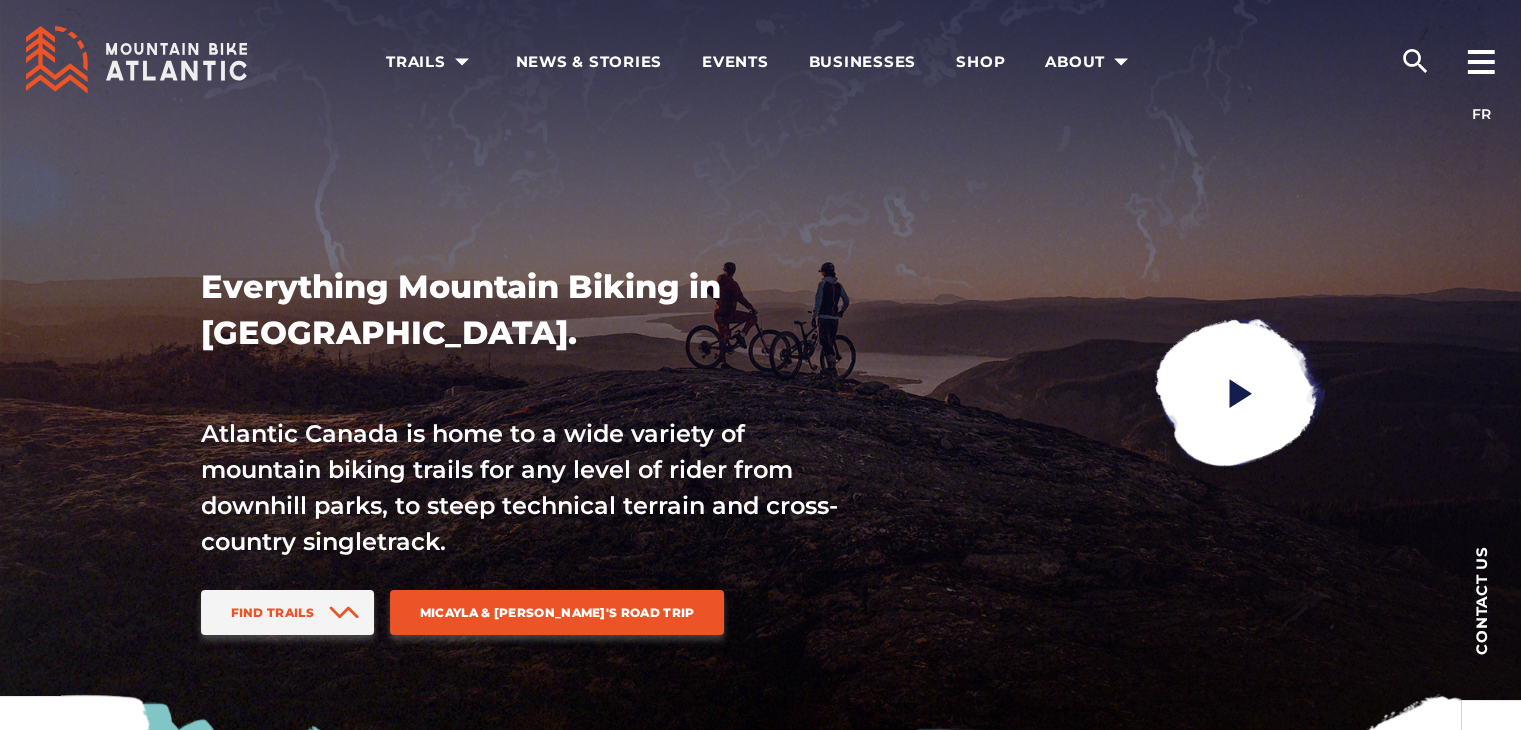 scroll, scrollTop: 6, scrollLeft: 0, axis: vertical 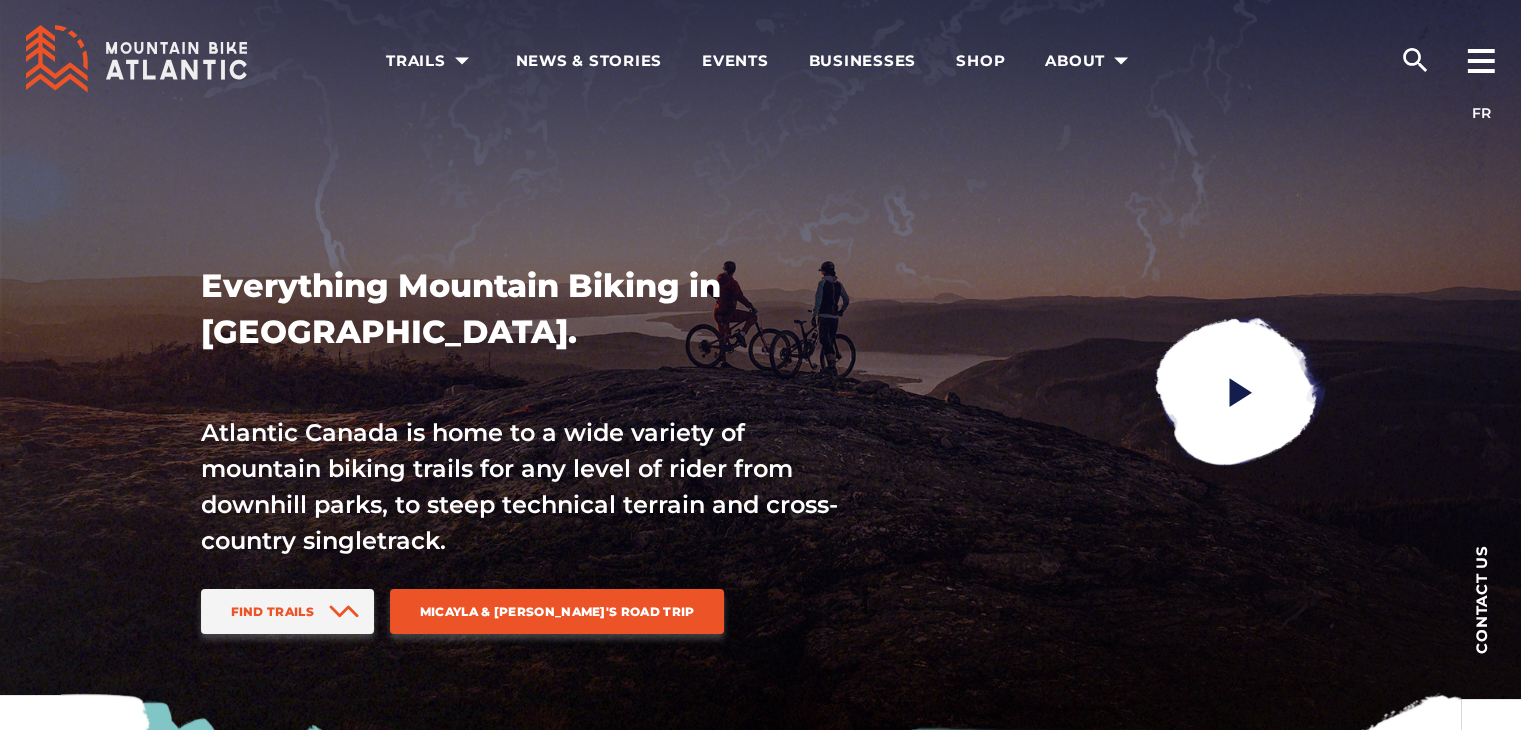 click on "Everything Mountain Biking in Atlantic Canada.
Atlantic Canada is home to a wide variety of mountain biking trails for any level of rider from downhill parks, to steep technical terrain and cross-country singletrack.
Find Trails
Micayla & Steffi's Road Trip" at bounding box center [761, 394] 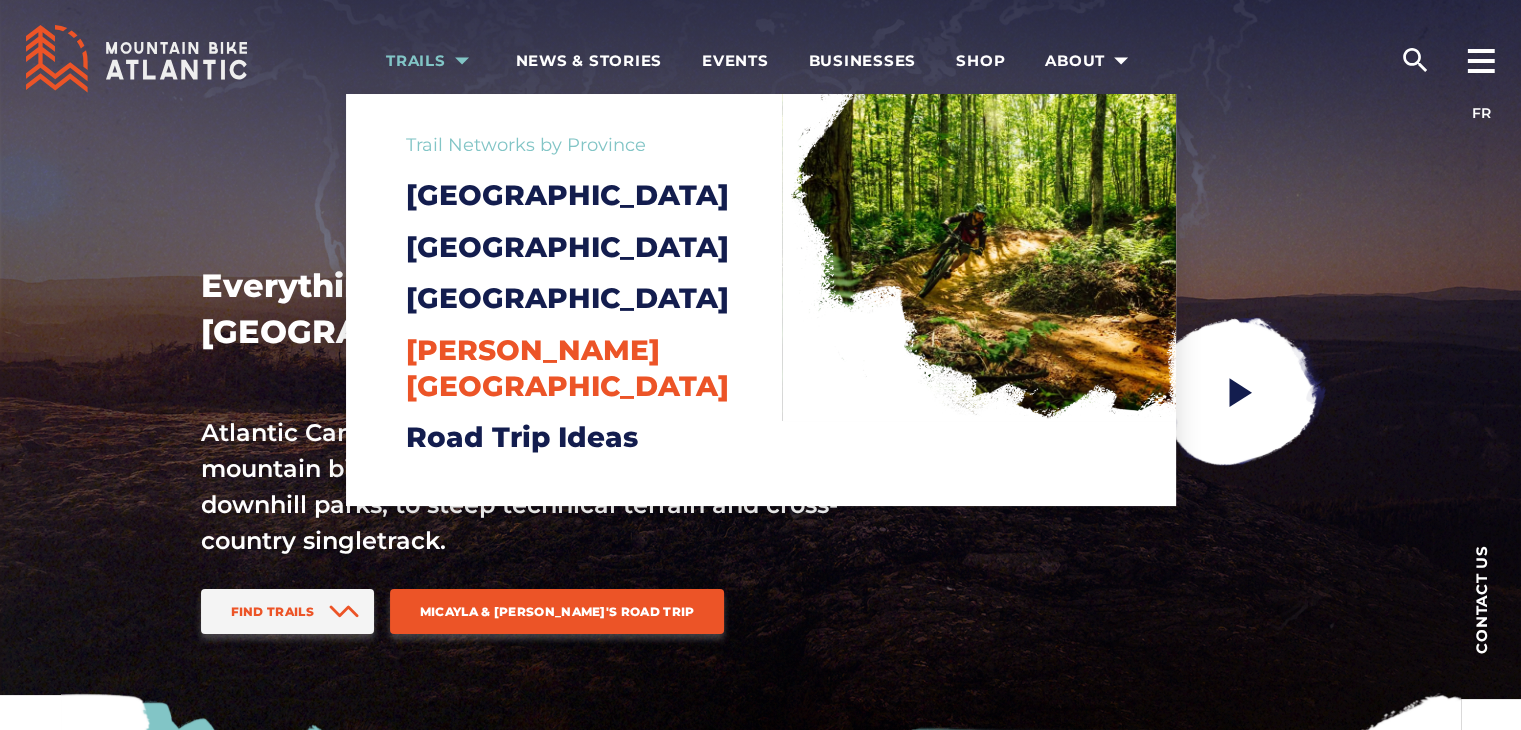 click on "[PERSON_NAME][GEOGRAPHIC_DATA]" at bounding box center (567, 368) 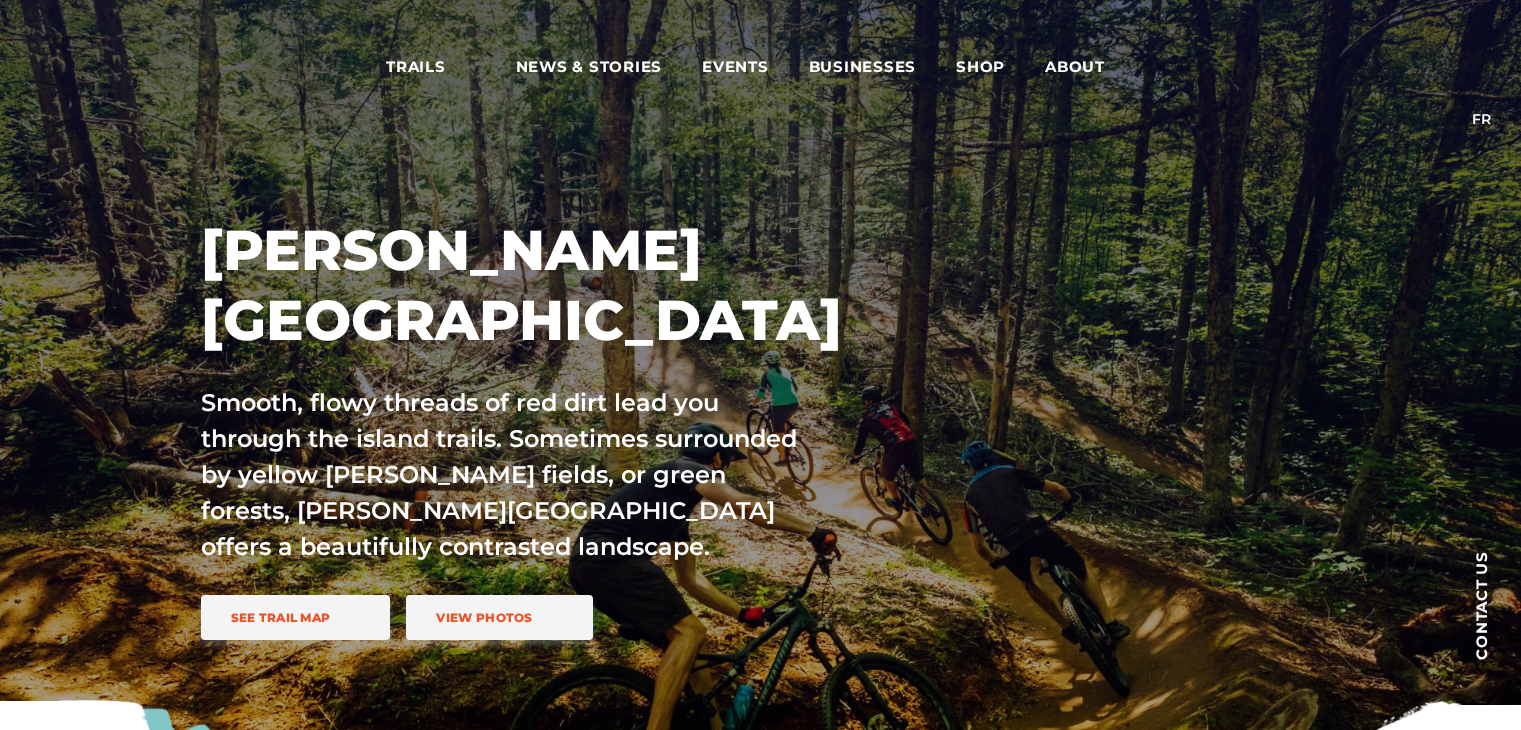 scroll, scrollTop: 0, scrollLeft: 0, axis: both 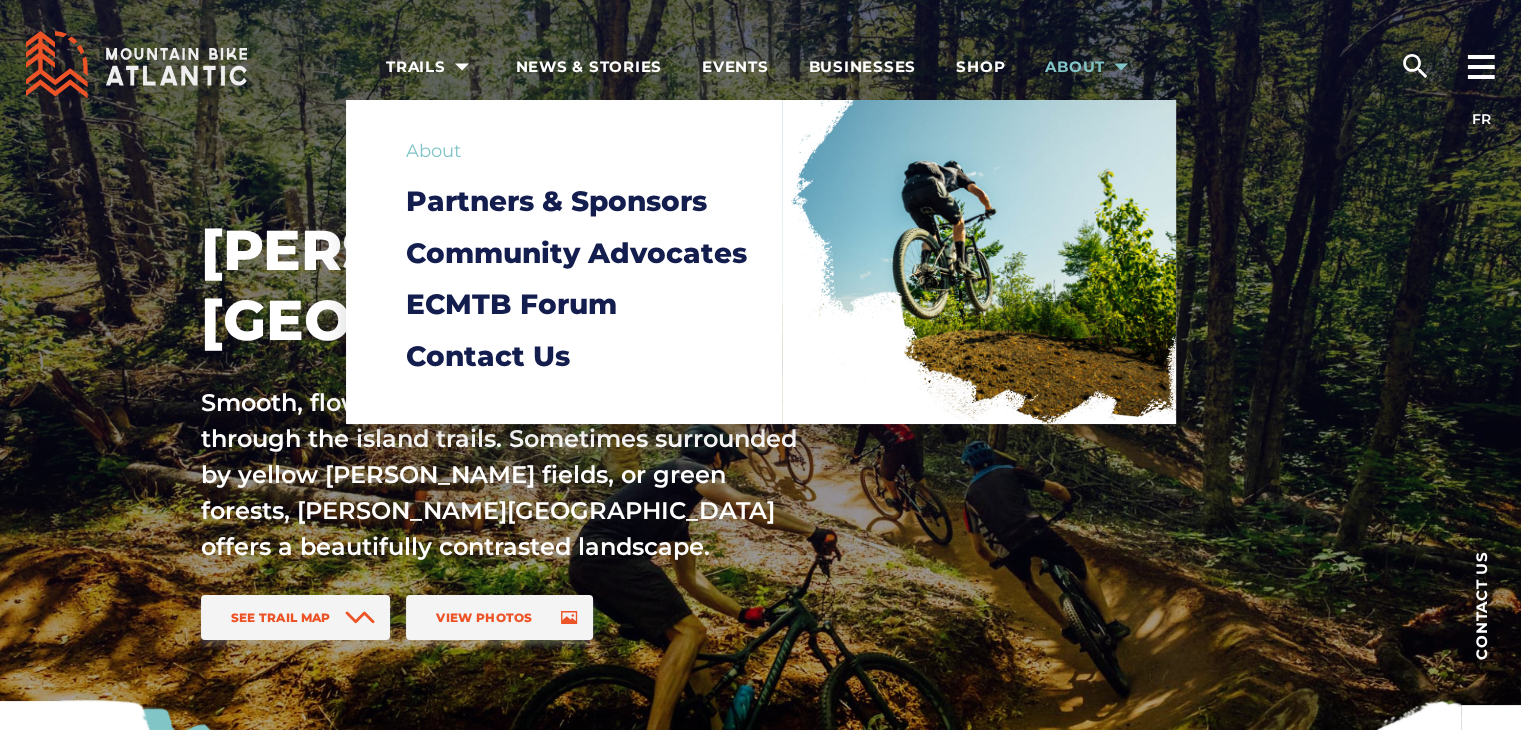 click on "About" at bounding box center [1090, 67] 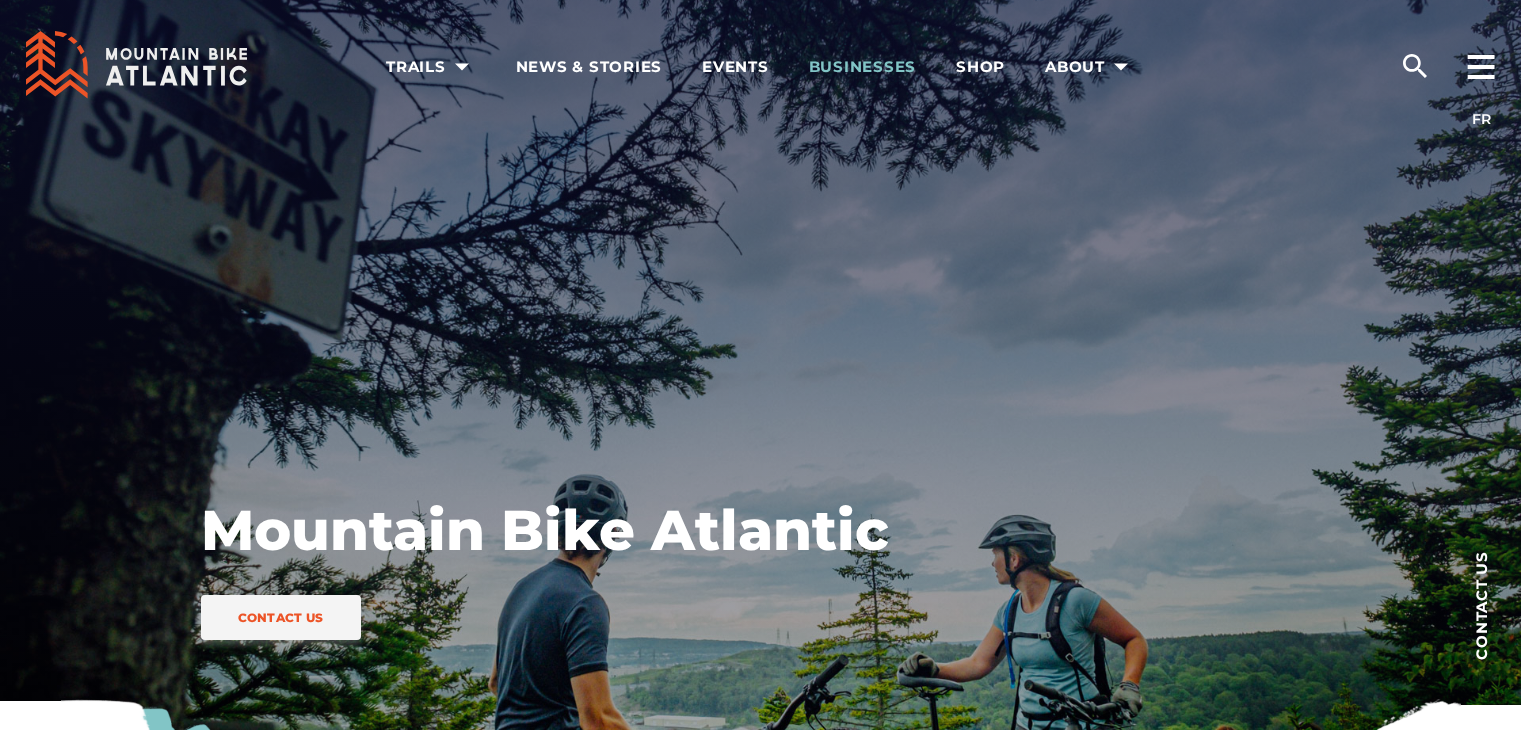 scroll, scrollTop: 0, scrollLeft: 0, axis: both 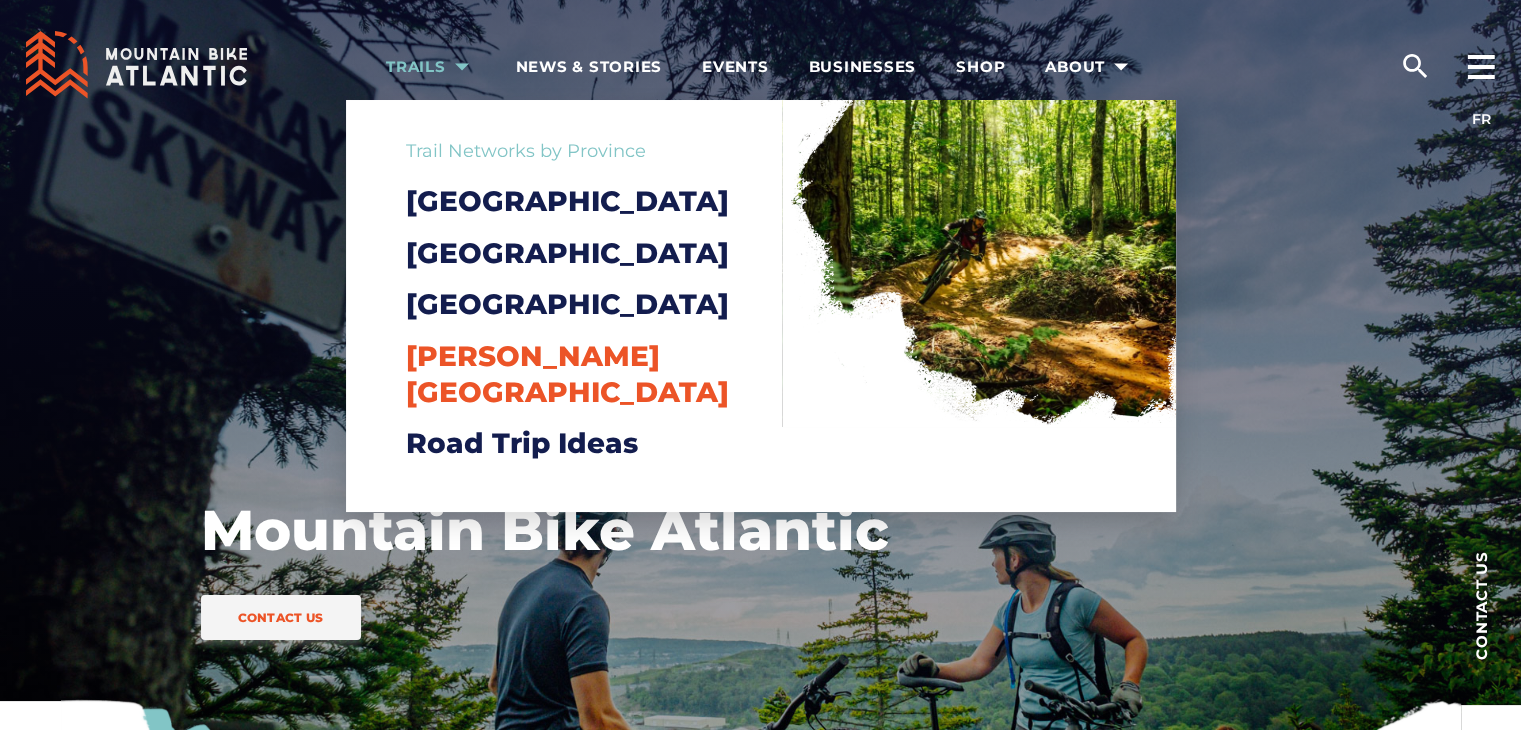 click on "[PERSON_NAME][GEOGRAPHIC_DATA]" at bounding box center (567, 374) 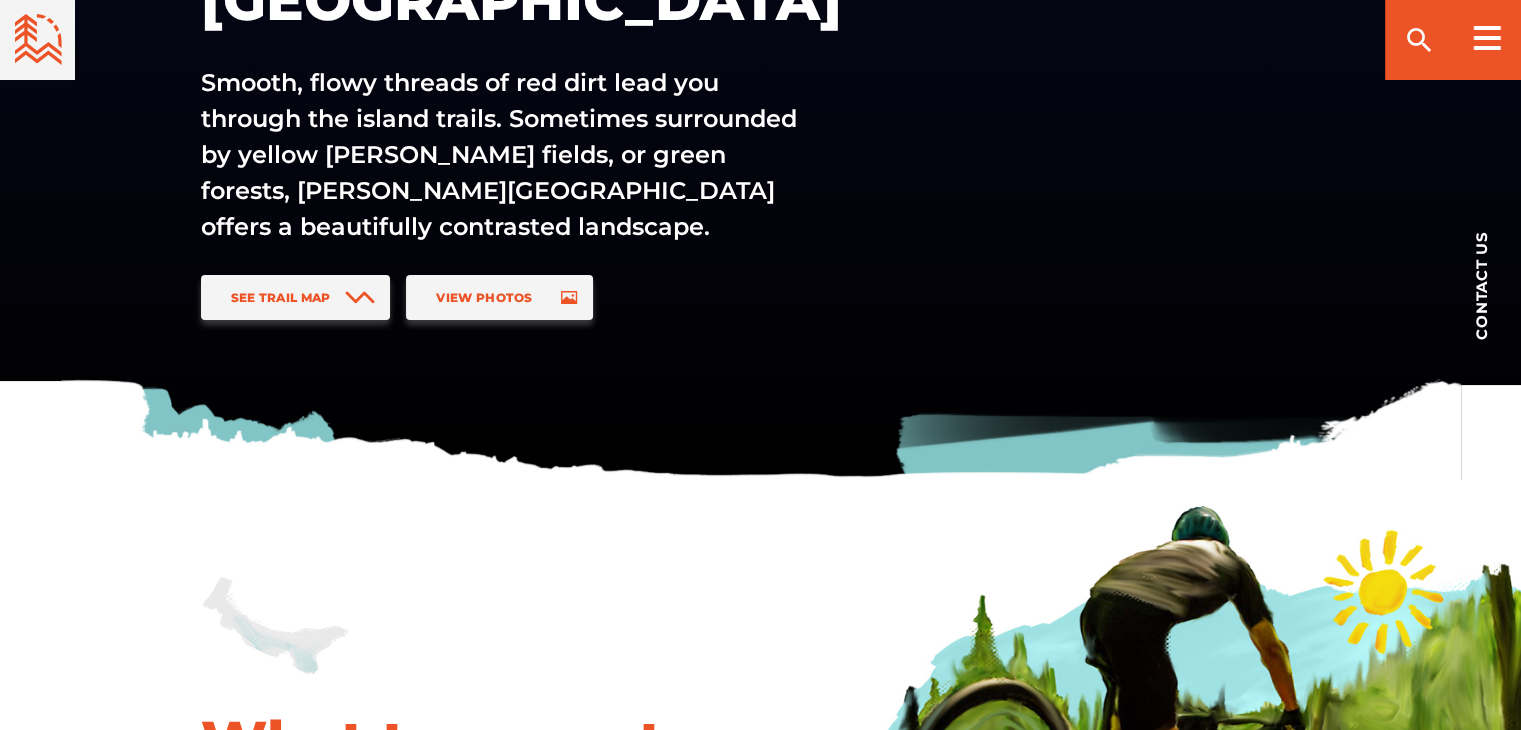 scroll, scrollTop: 320, scrollLeft: 0, axis: vertical 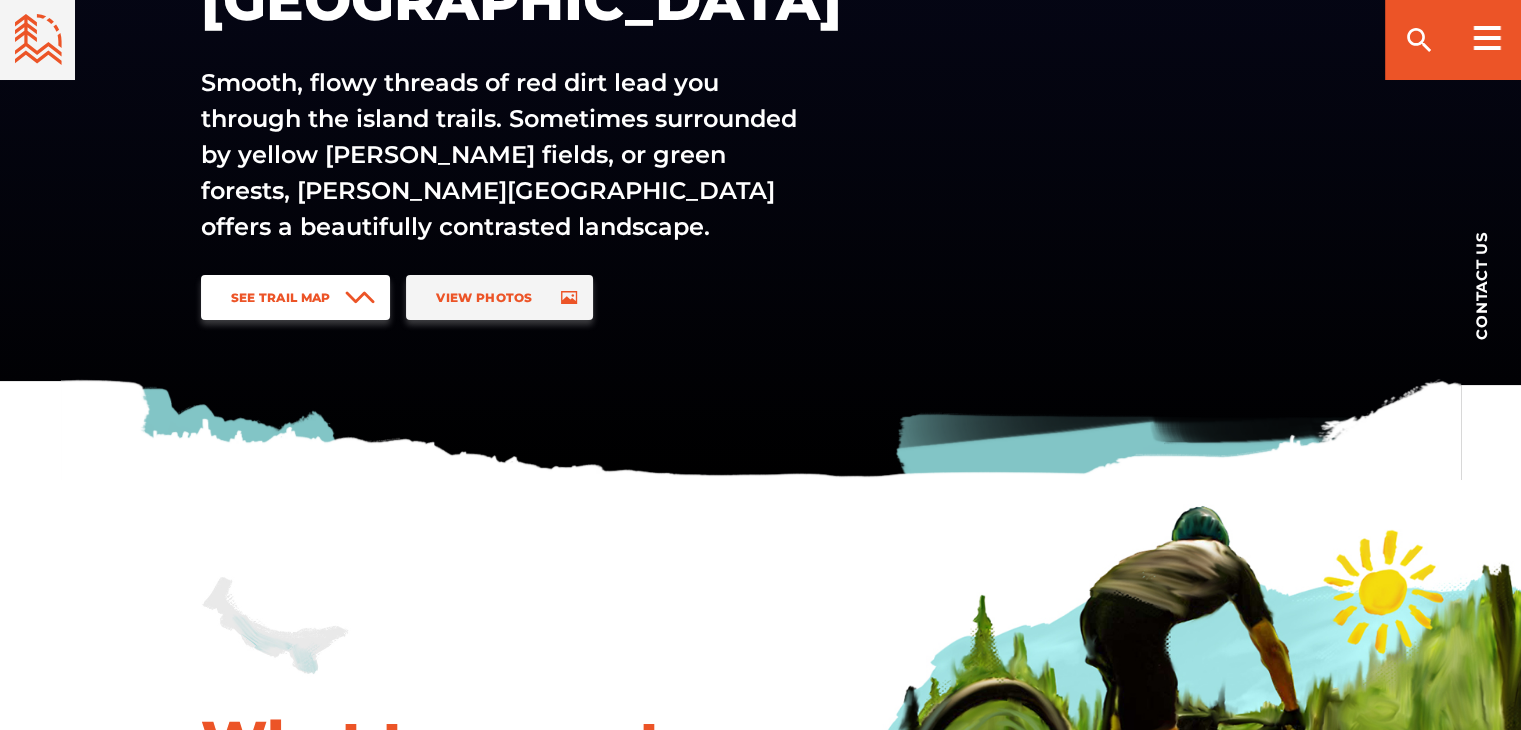 click on "See Trail Map" at bounding box center (296, 297) 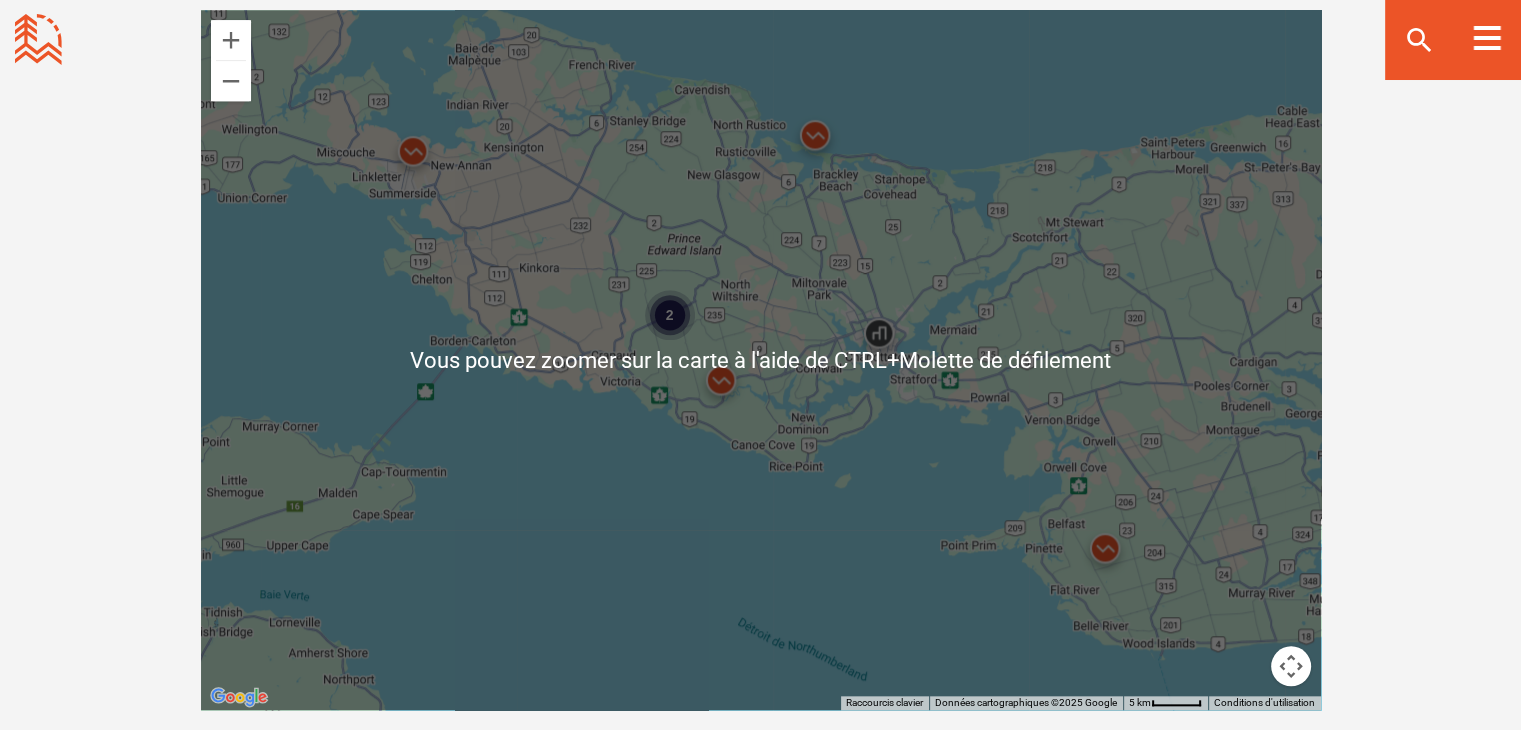scroll, scrollTop: 1833, scrollLeft: 0, axis: vertical 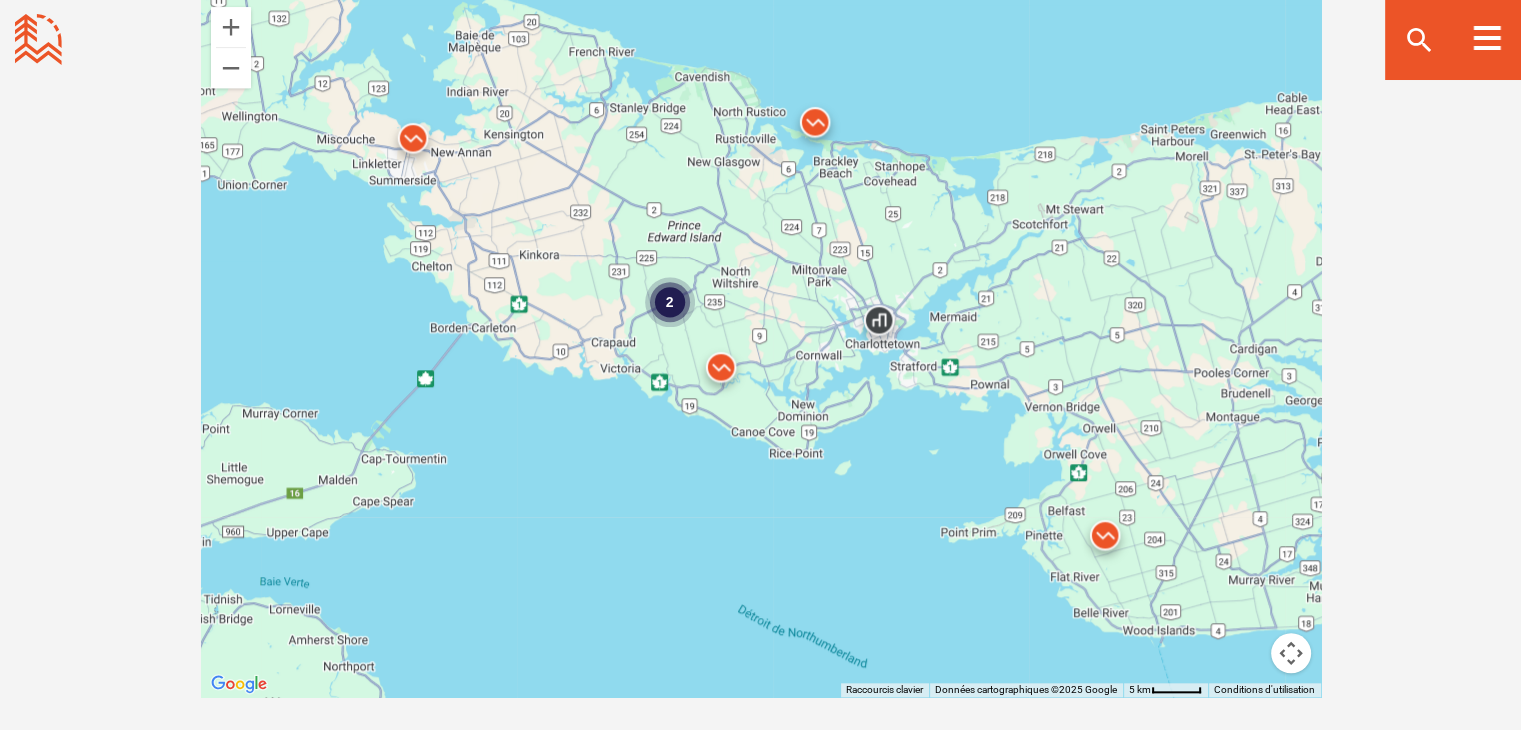 click at bounding box center (815, 127) 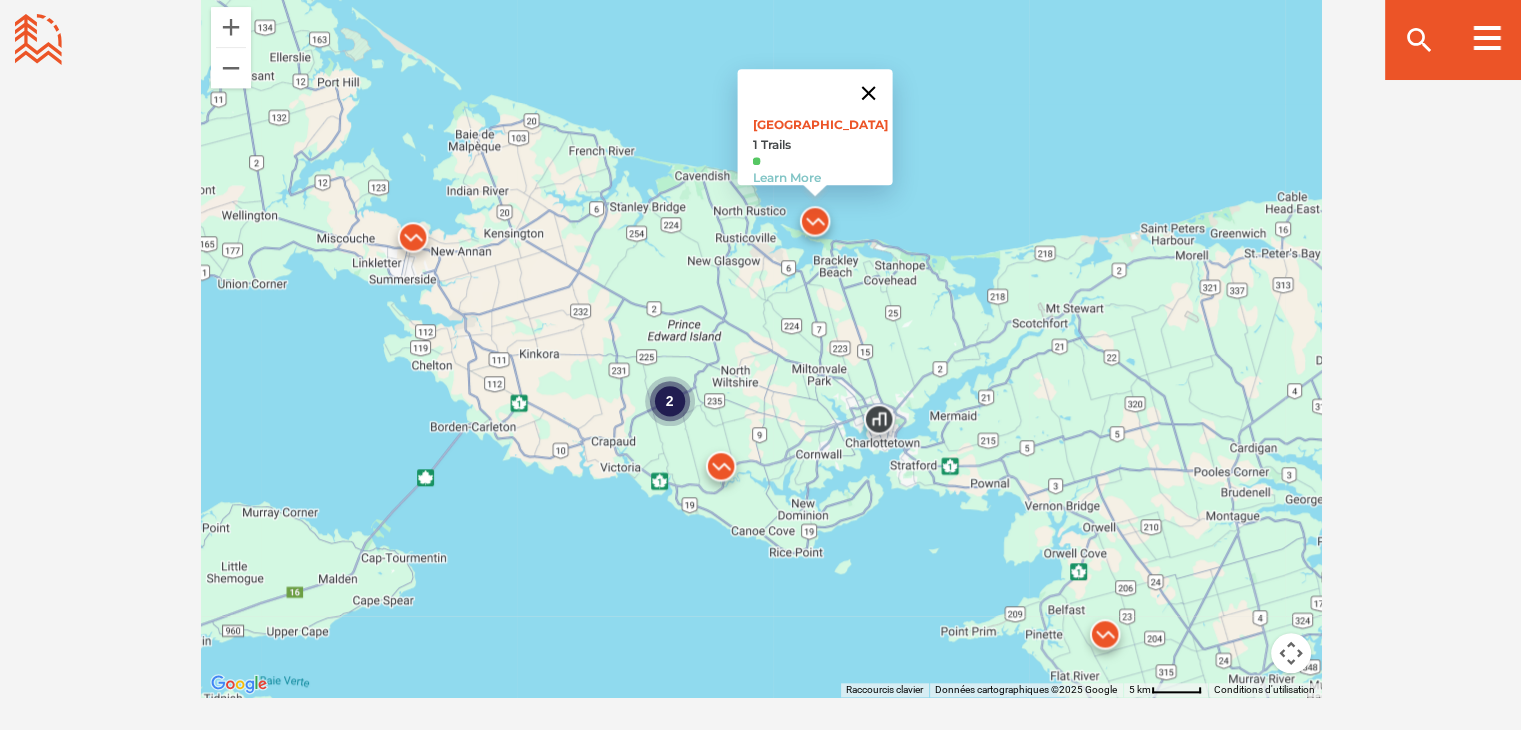 click at bounding box center [868, 93] 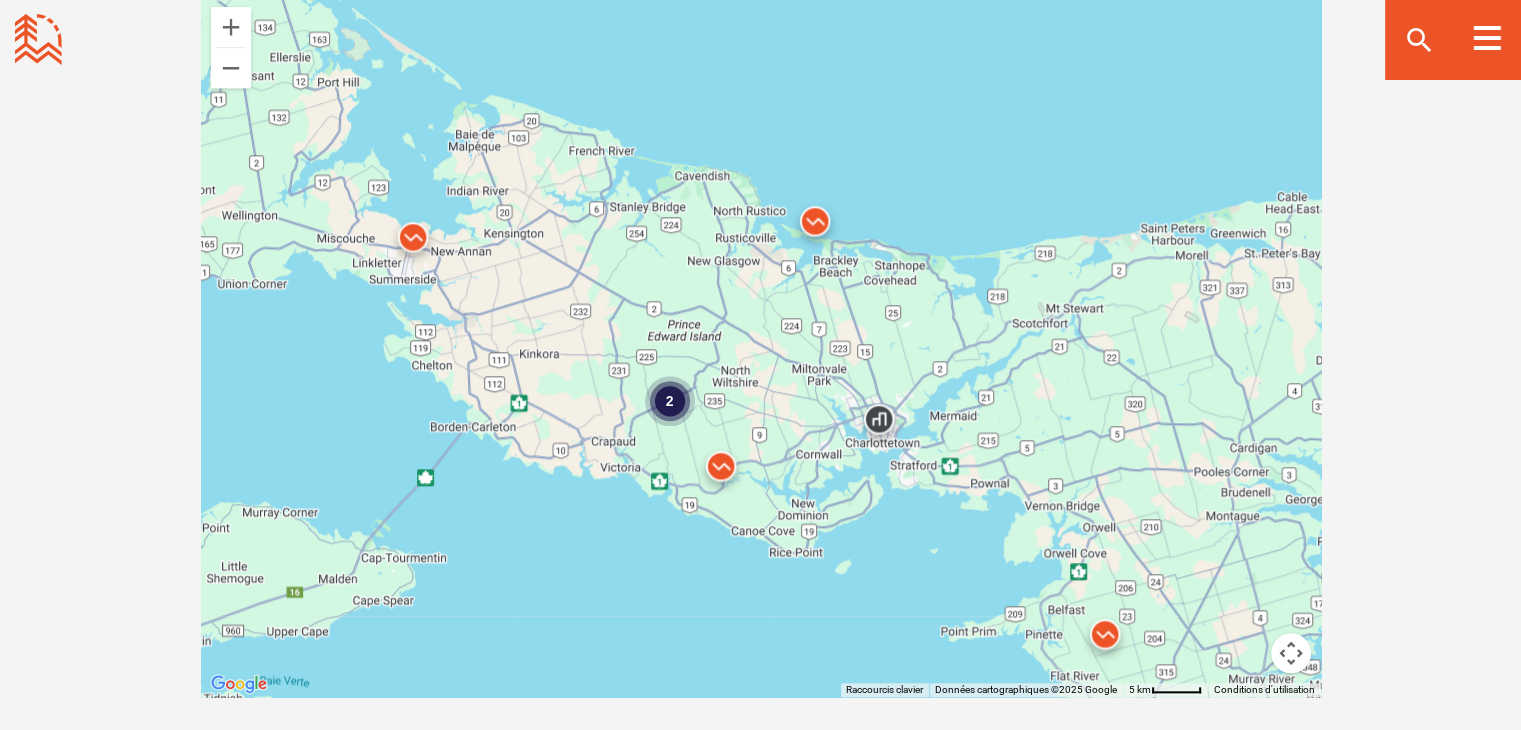 click at bounding box center (413, 242) 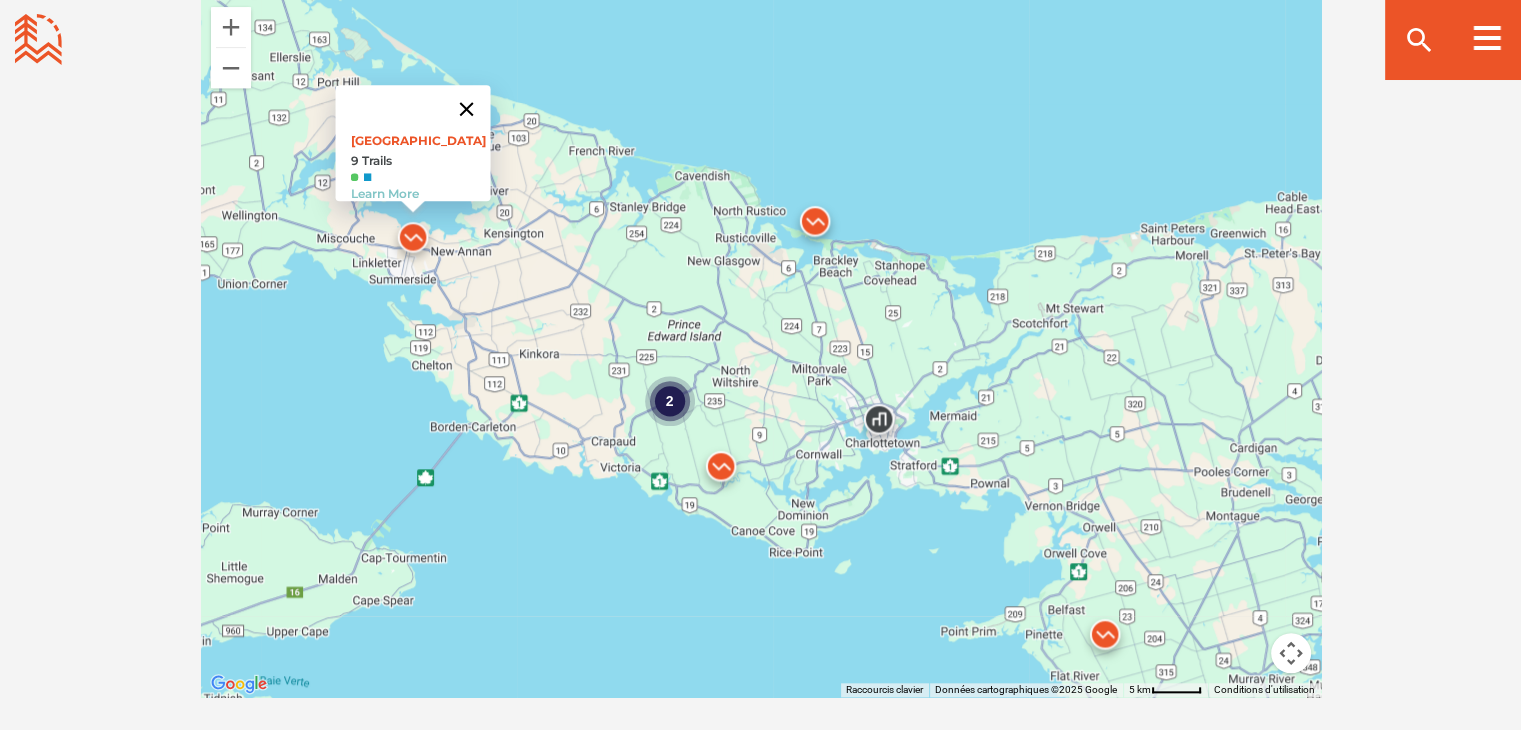 click at bounding box center [466, 109] 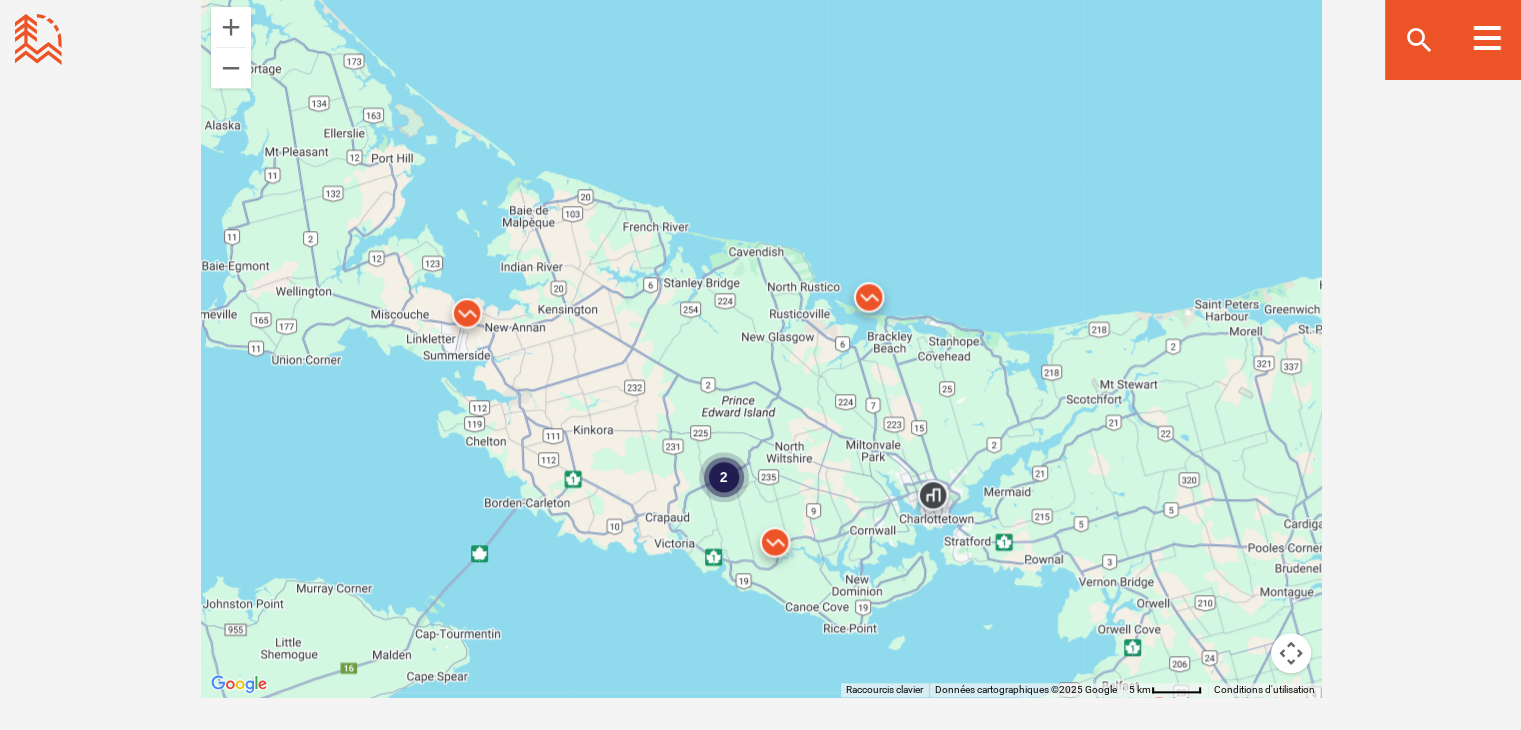 drag, startPoint x: 462, startPoint y: 109, endPoint x: 596, endPoint y: 308, distance: 239.9104 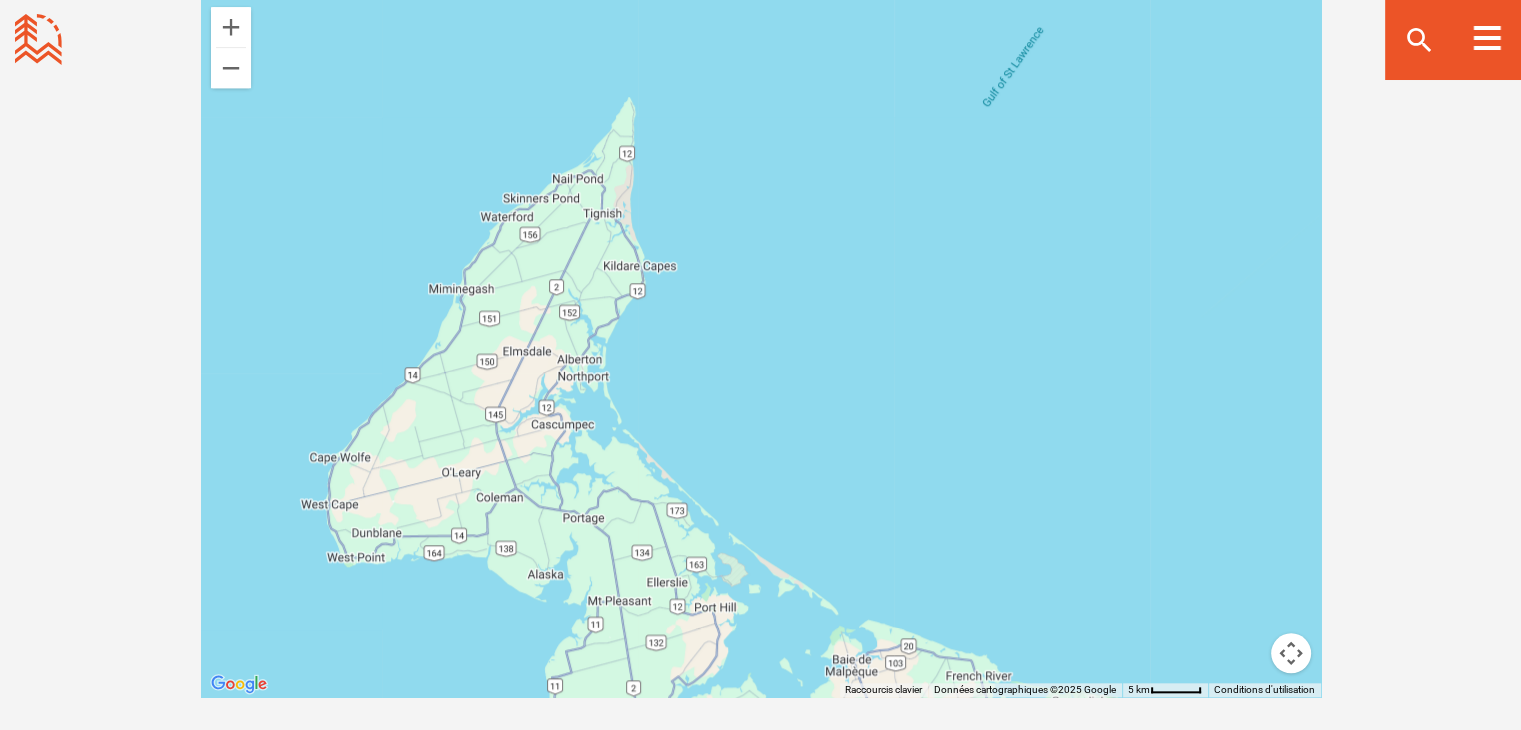 drag, startPoint x: 596, startPoint y: 308, endPoint x: 582, endPoint y: 197, distance: 111.8794 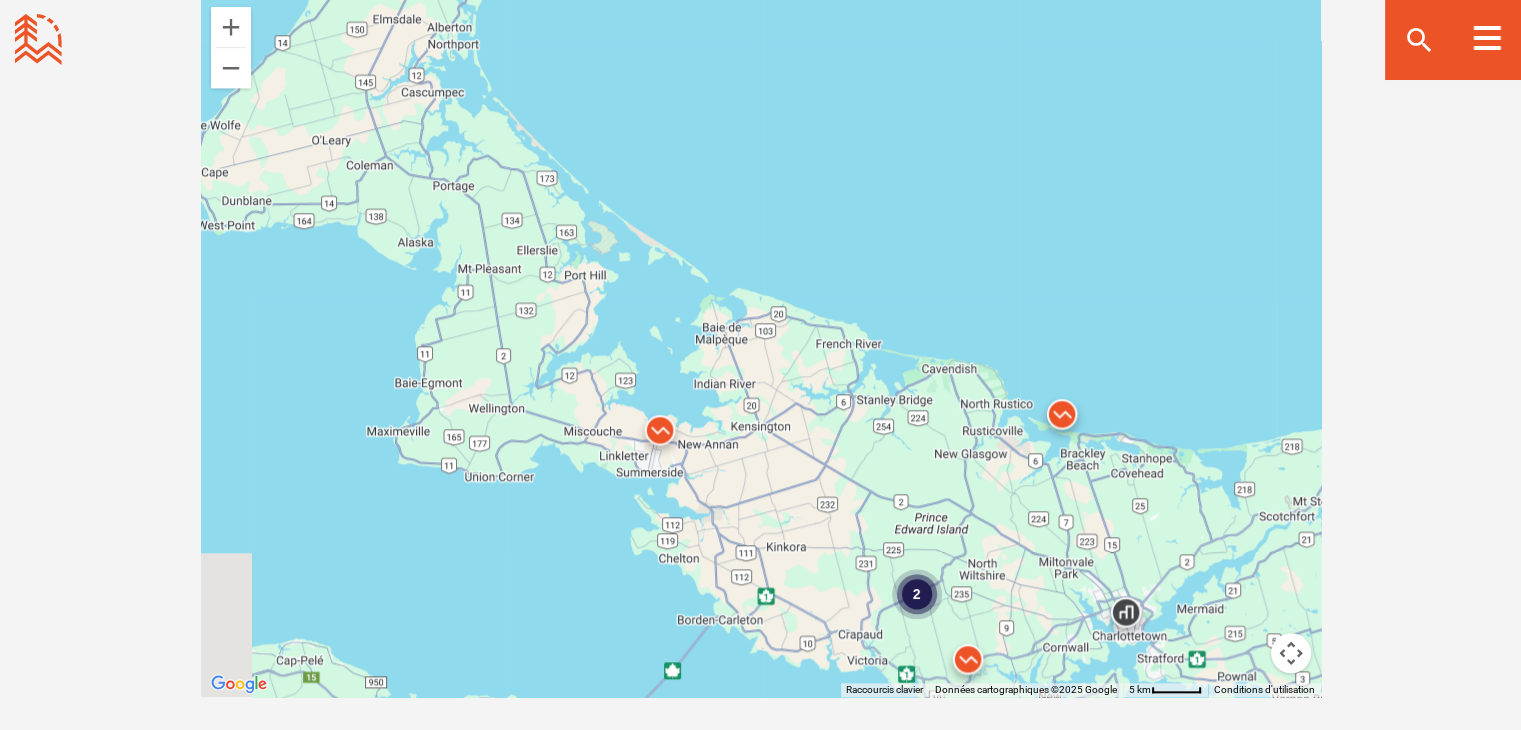 drag, startPoint x: 812, startPoint y: 332, endPoint x: 620, endPoint y: 81, distance: 316.01425 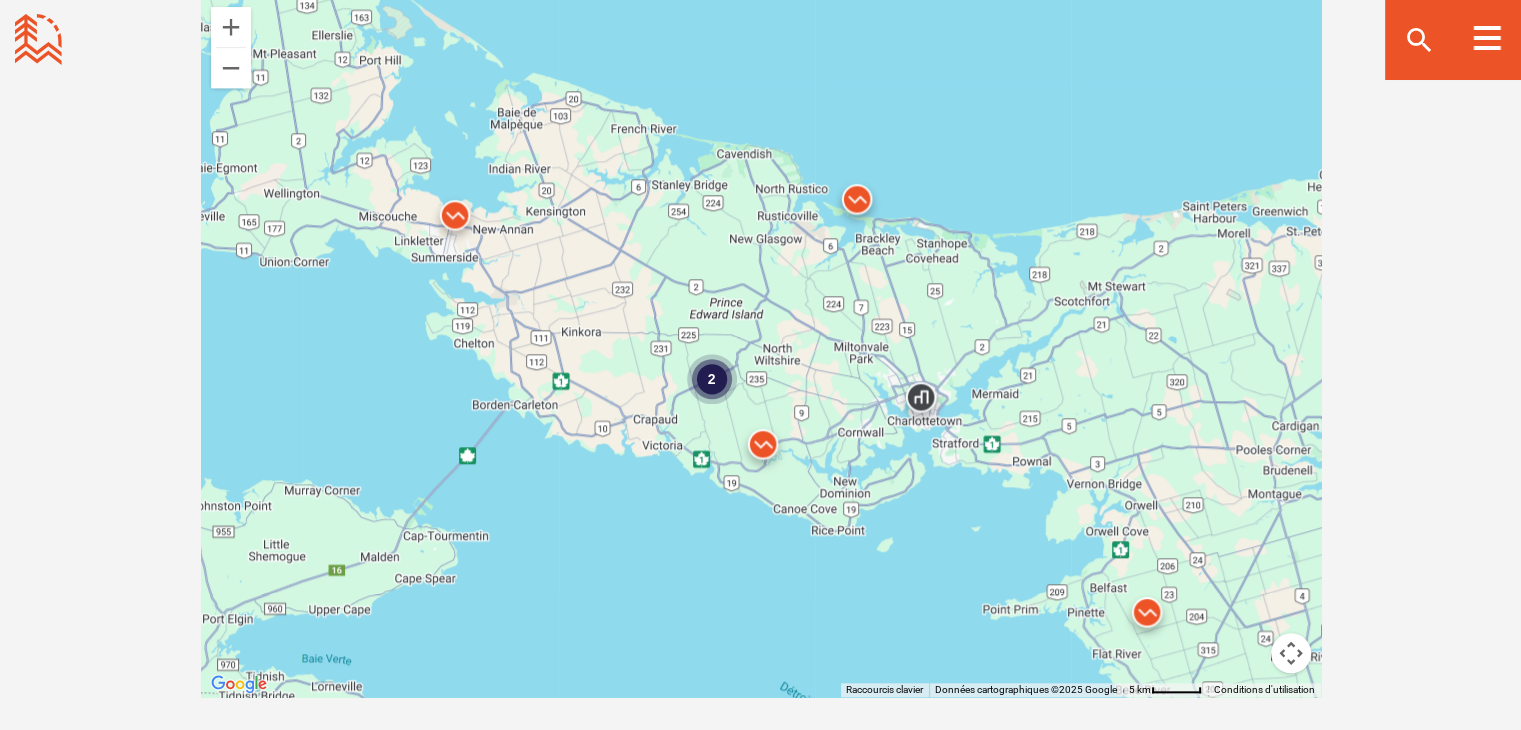 click at bounding box center (763, 449) 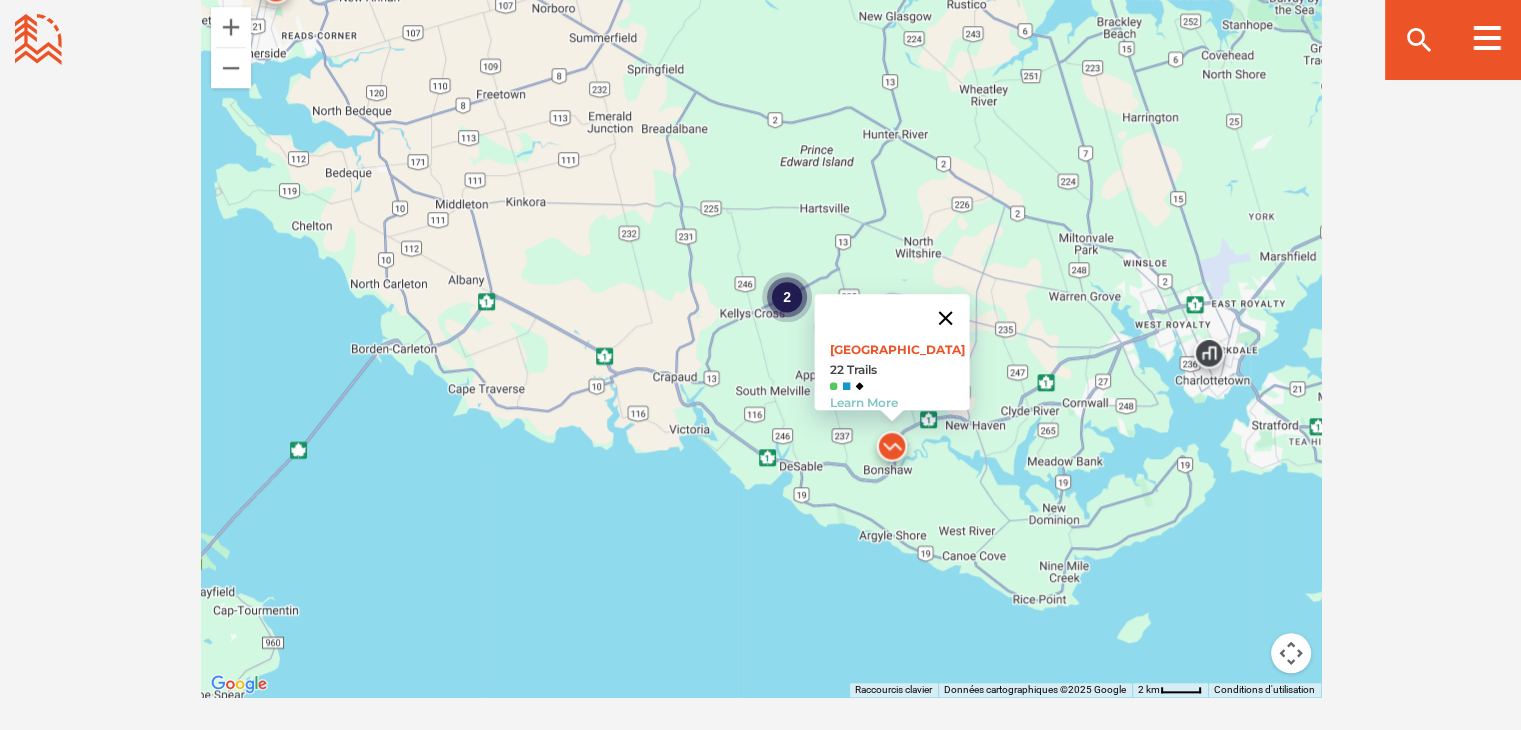 click at bounding box center [945, 318] 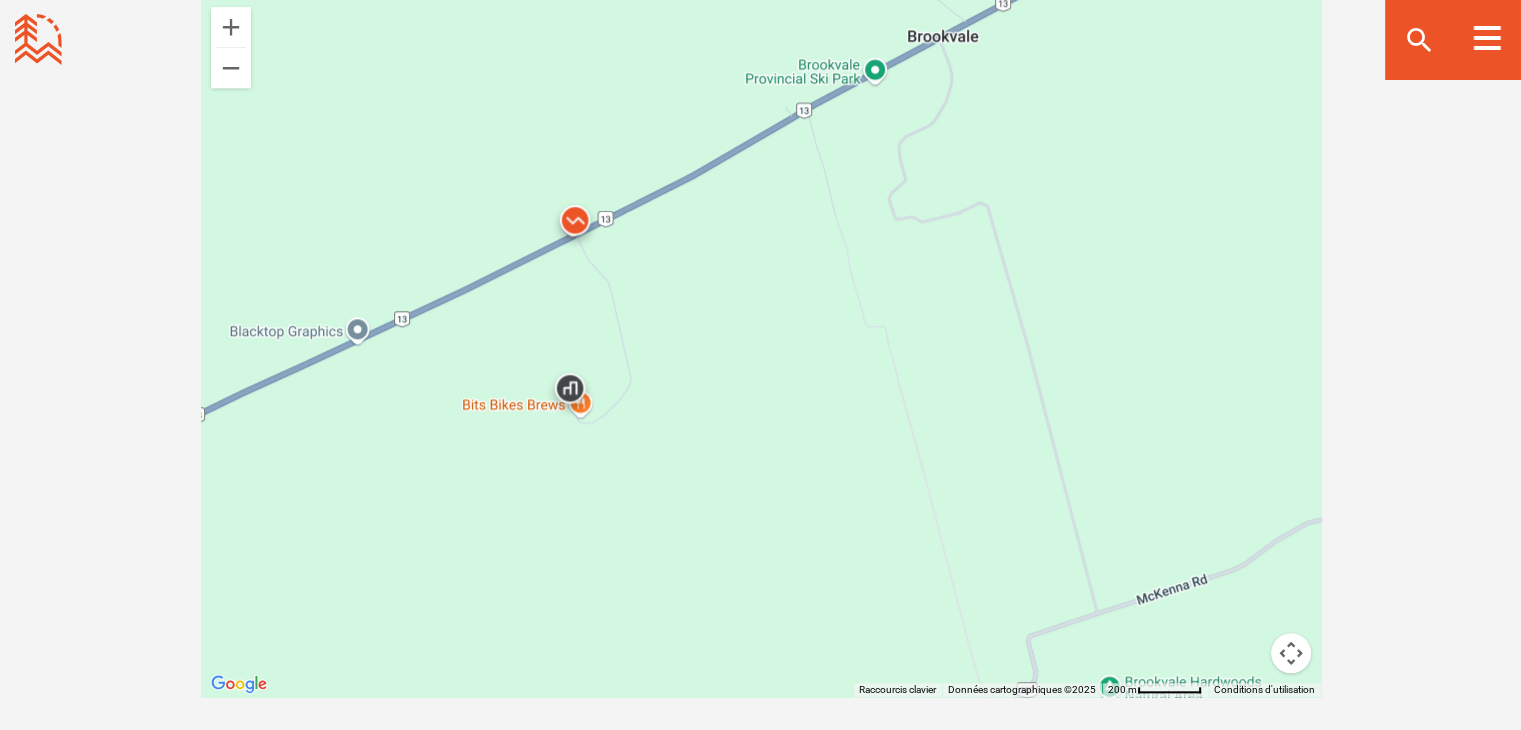 click at bounding box center (575, 225) 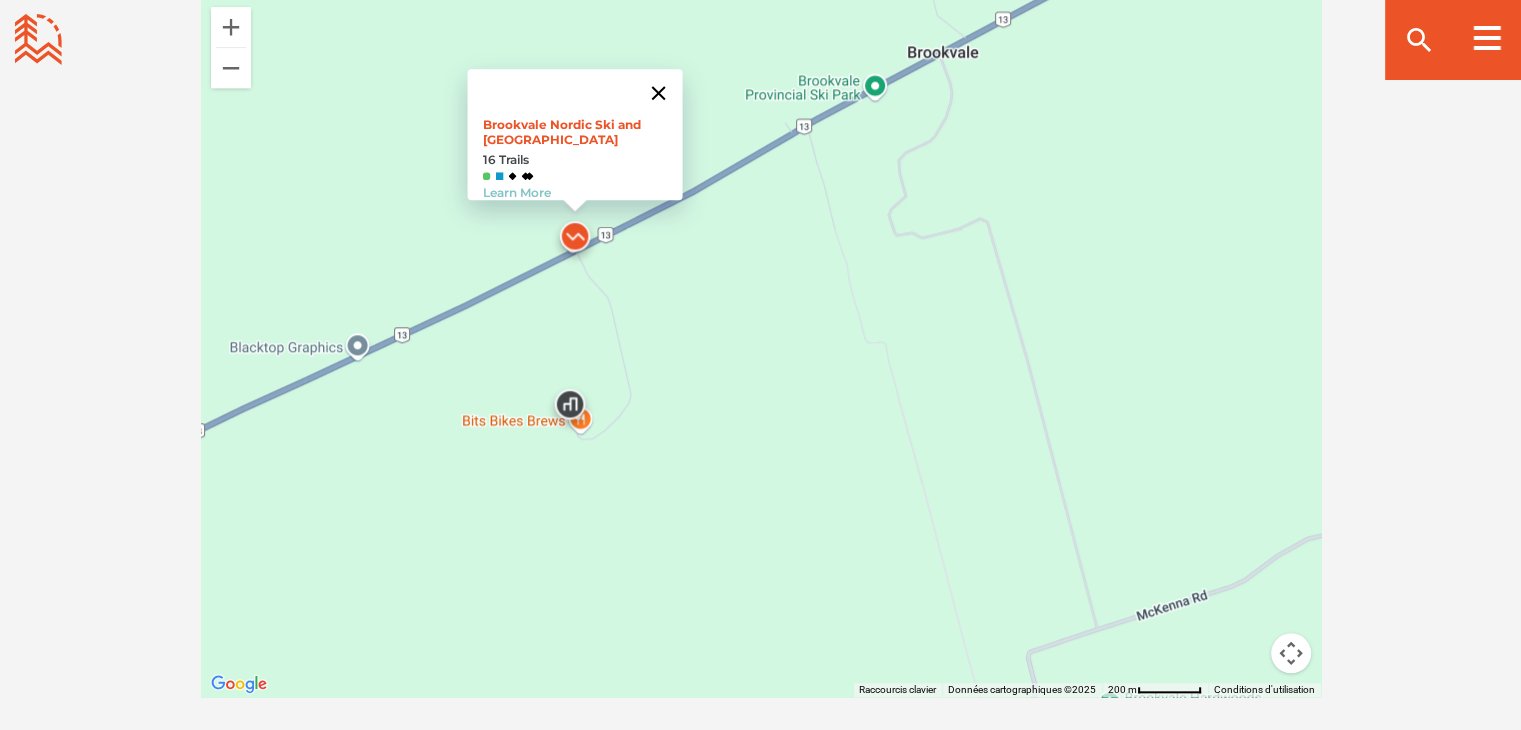 click at bounding box center [658, 93] 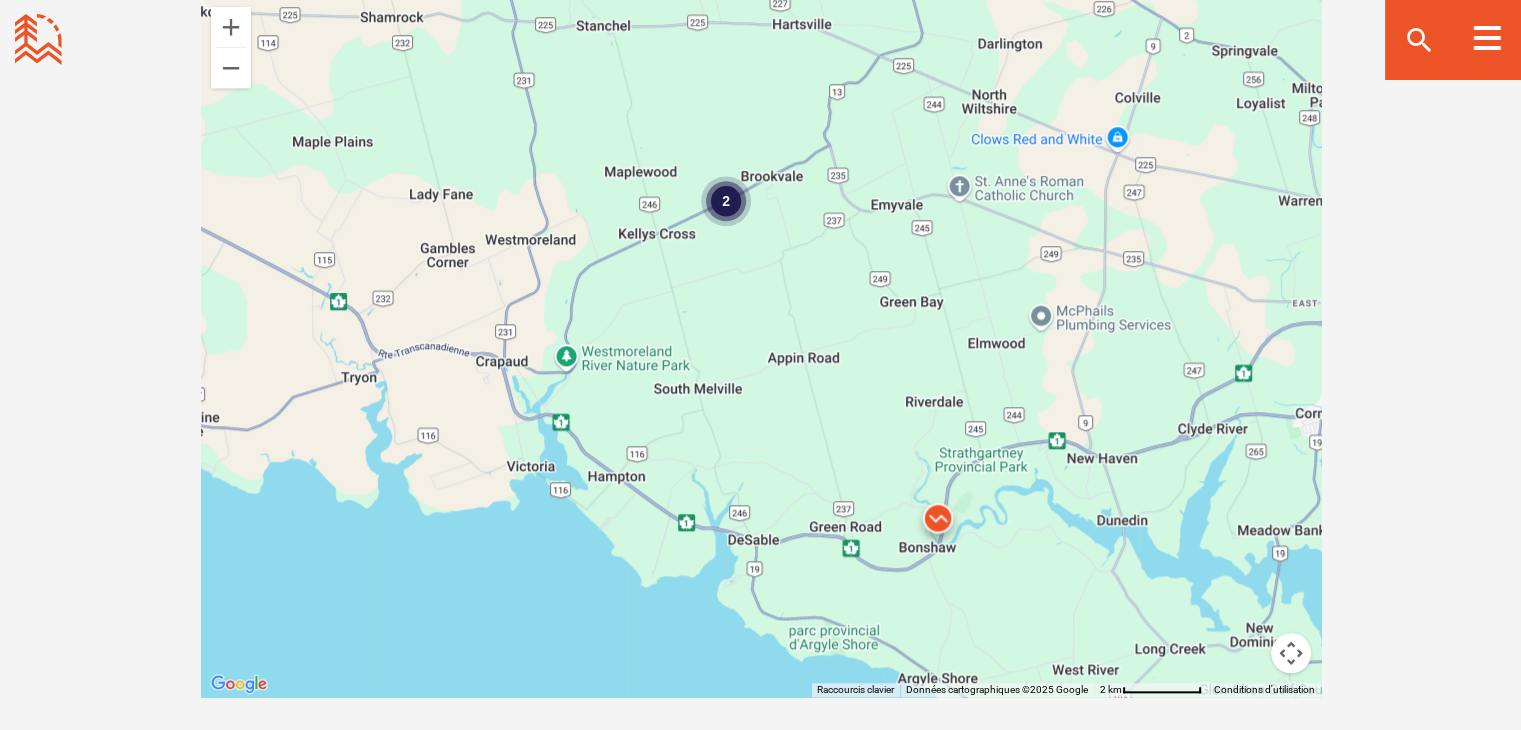 click at bounding box center [938, 523] 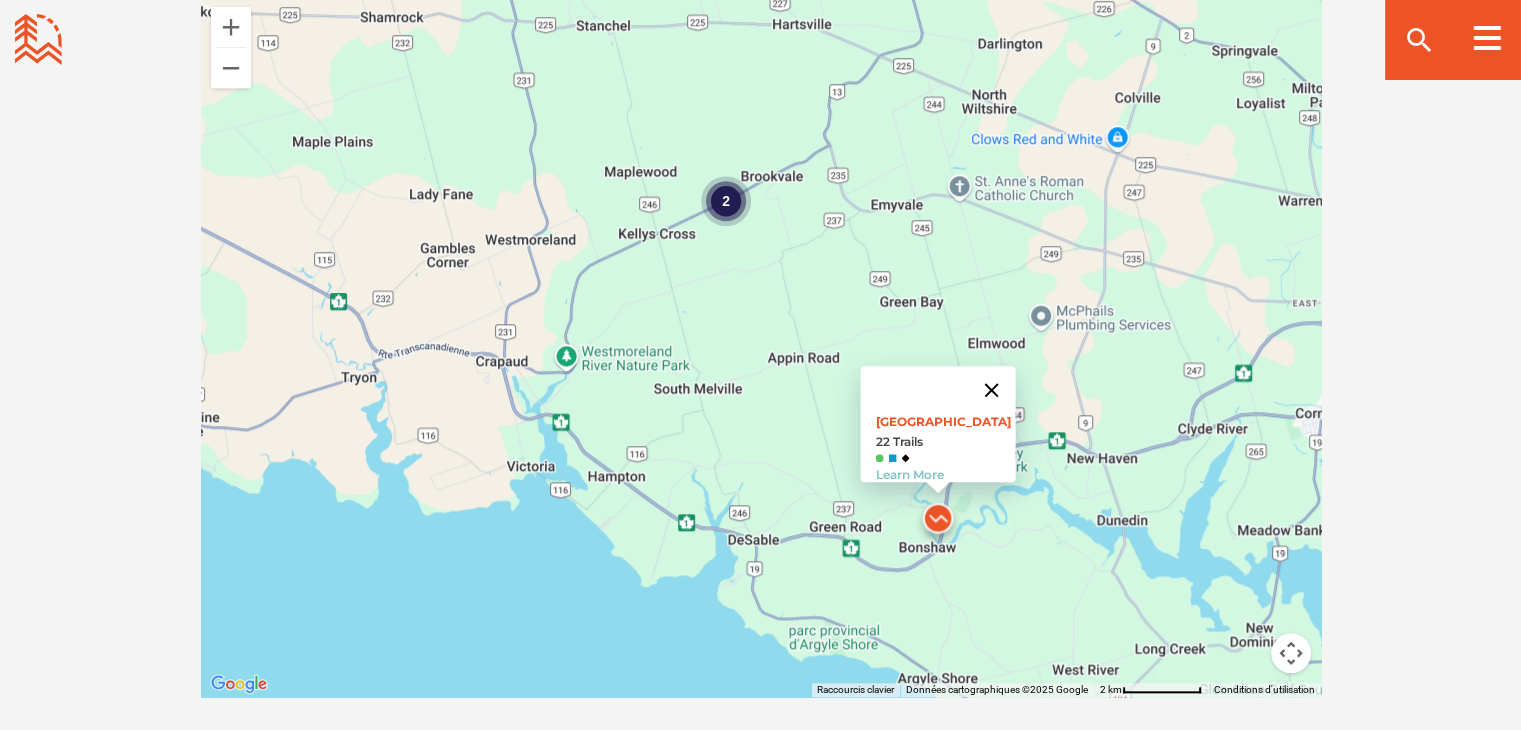 click at bounding box center (991, 390) 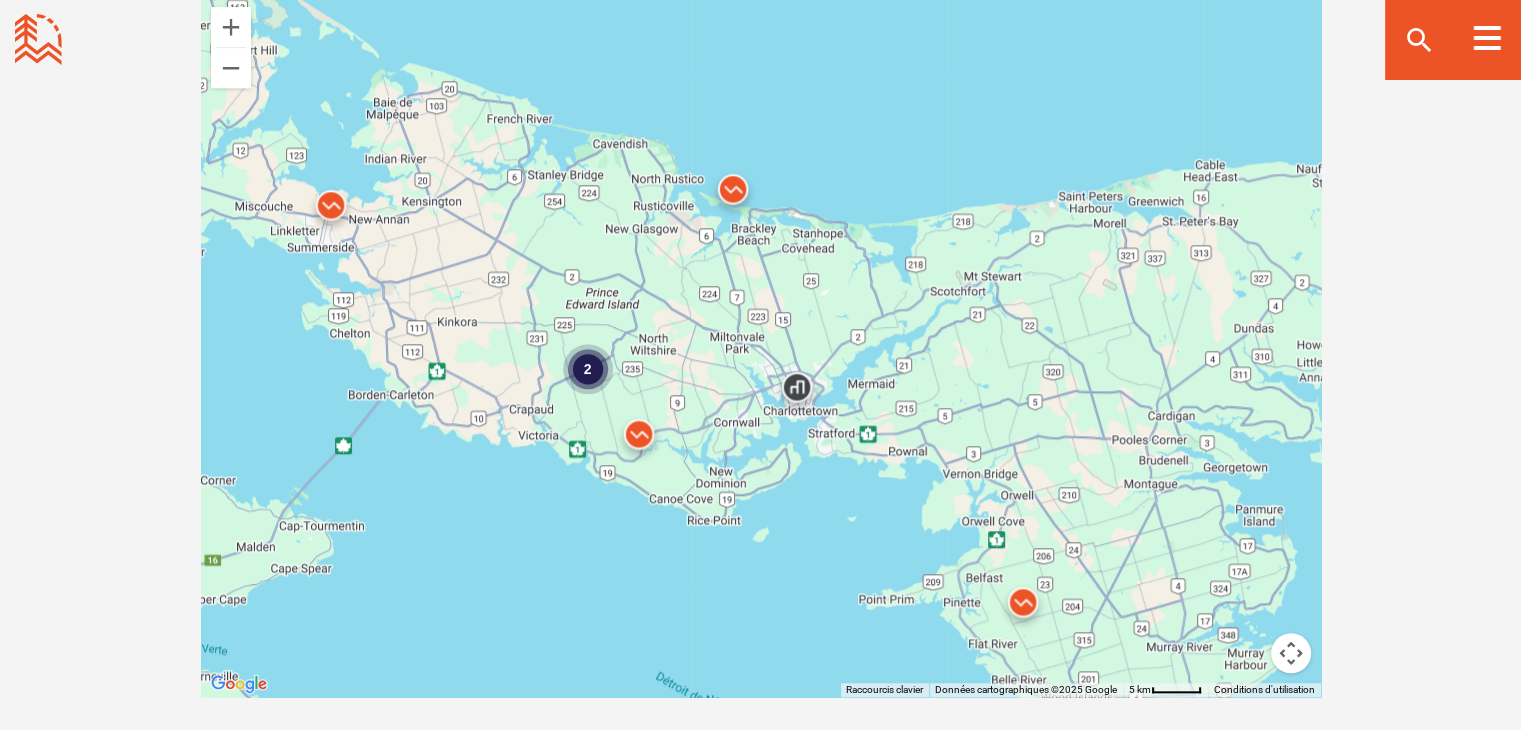 drag, startPoint x: 855, startPoint y: 369, endPoint x: 612, endPoint y: 401, distance: 245.09795 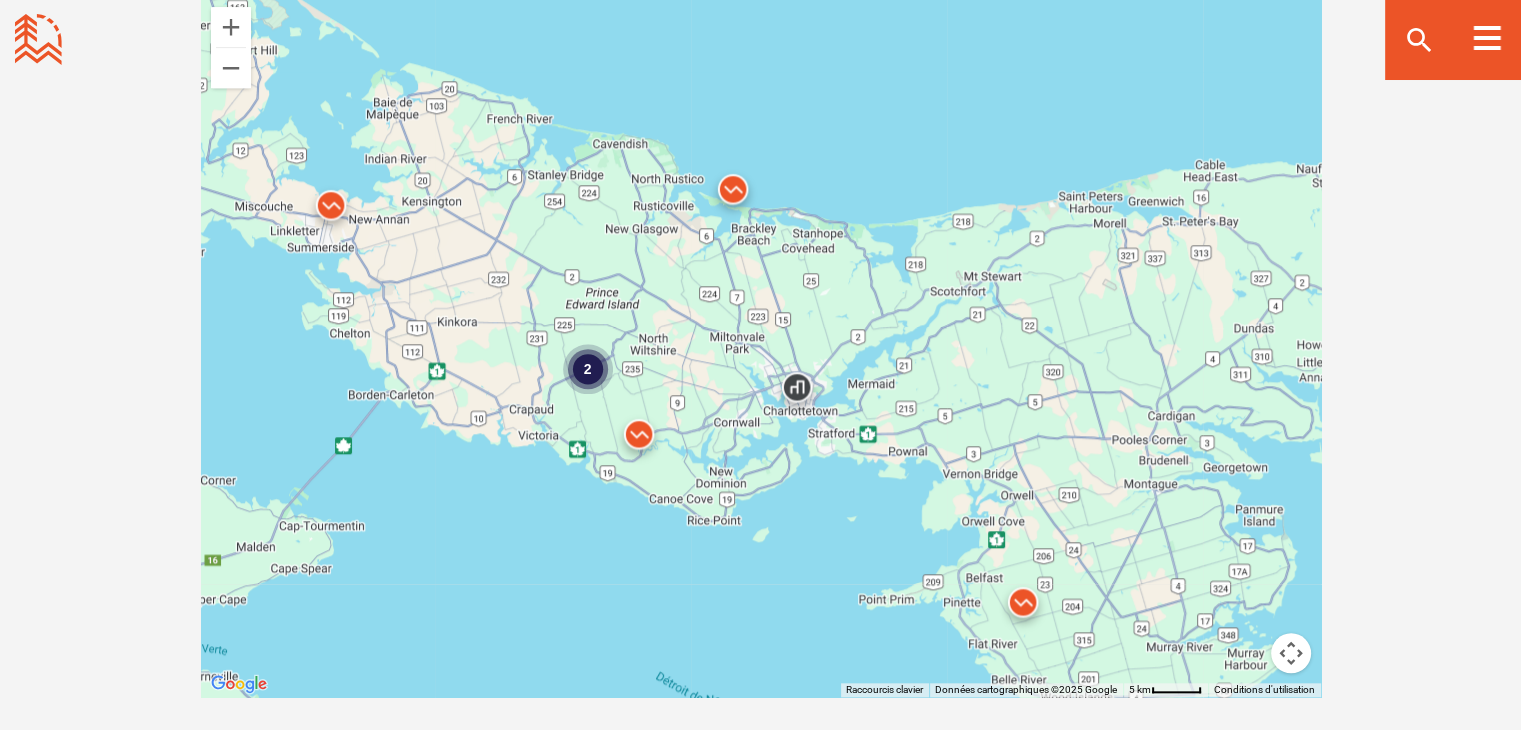 click at bounding box center [1023, 607] 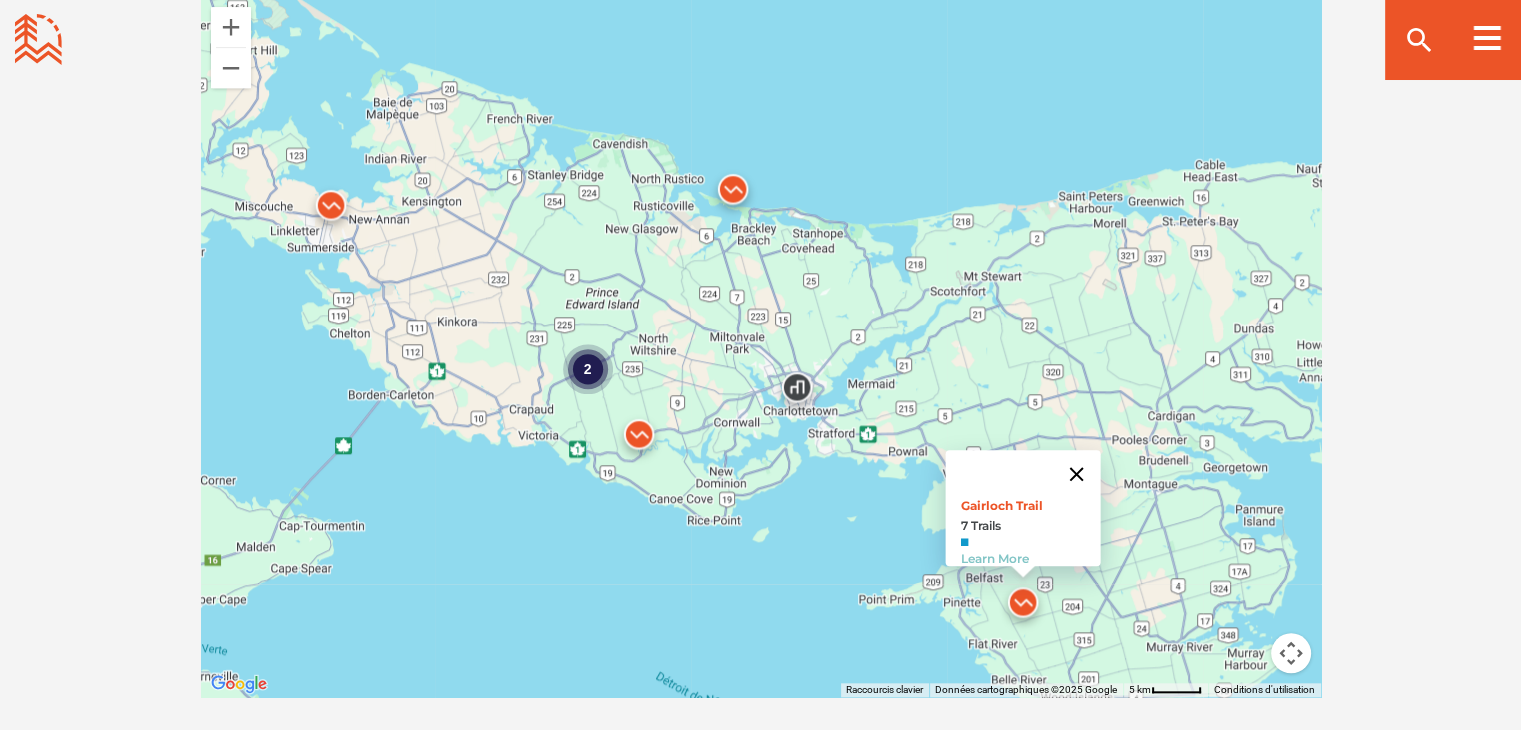 click at bounding box center (1076, 474) 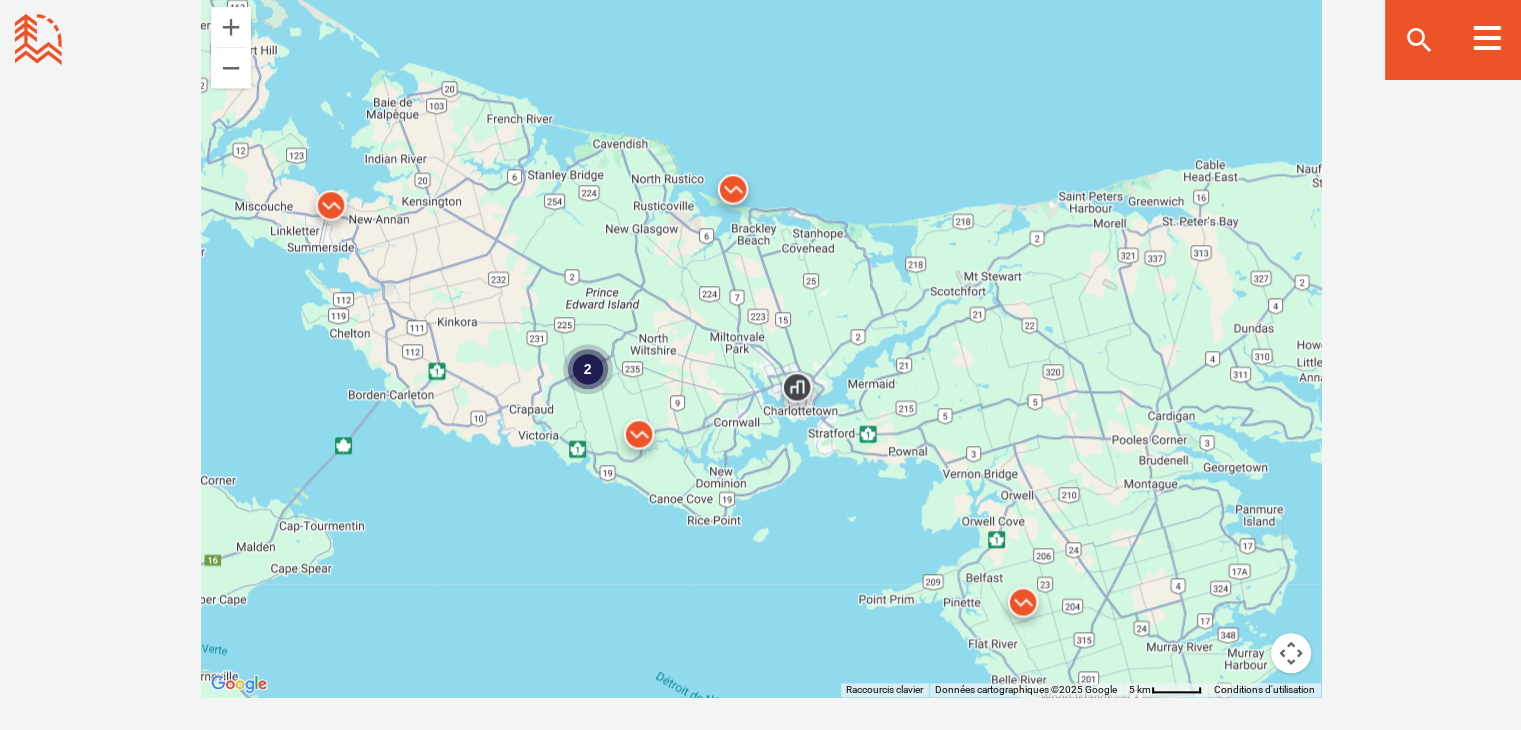 click at bounding box center [639, 439] 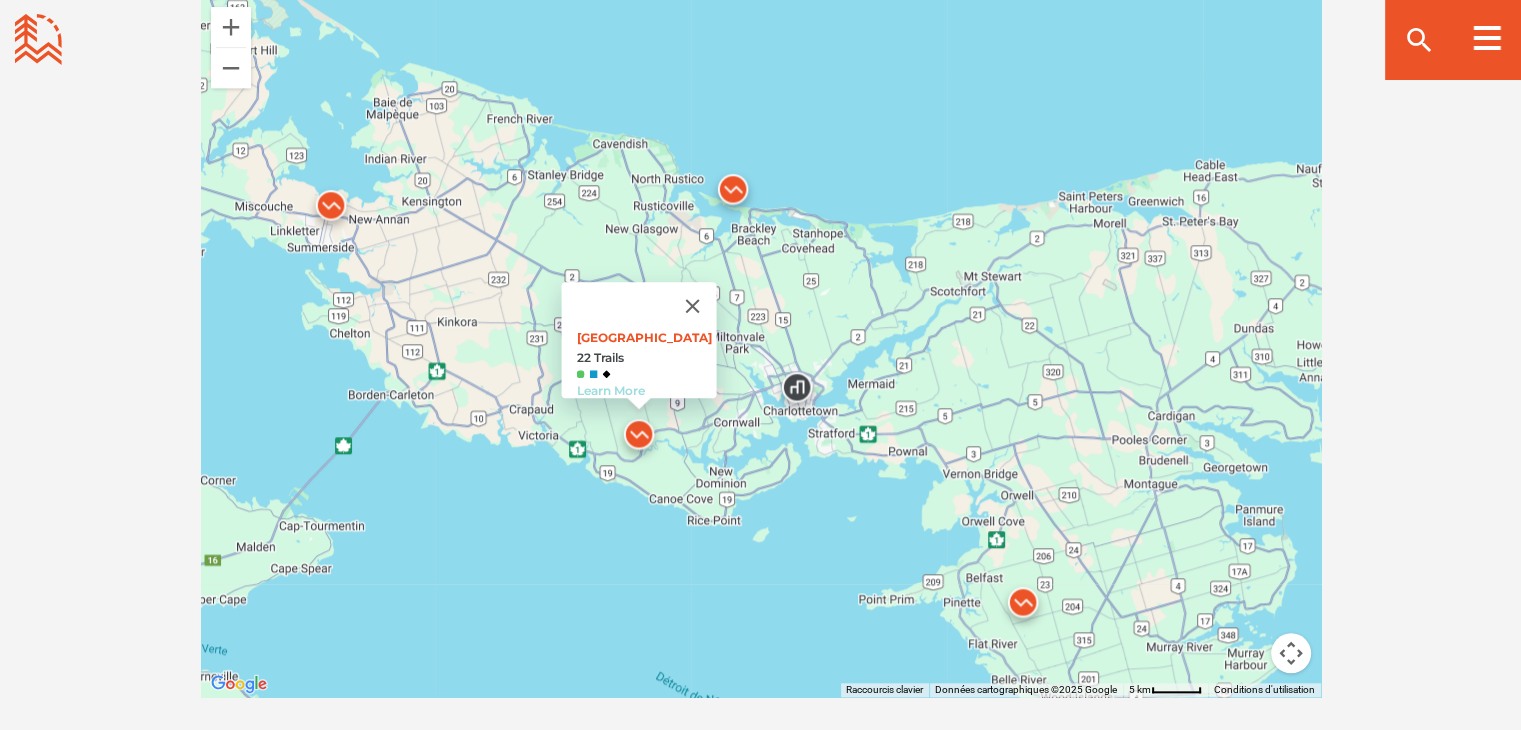 click on "Learn More" at bounding box center [610, 390] 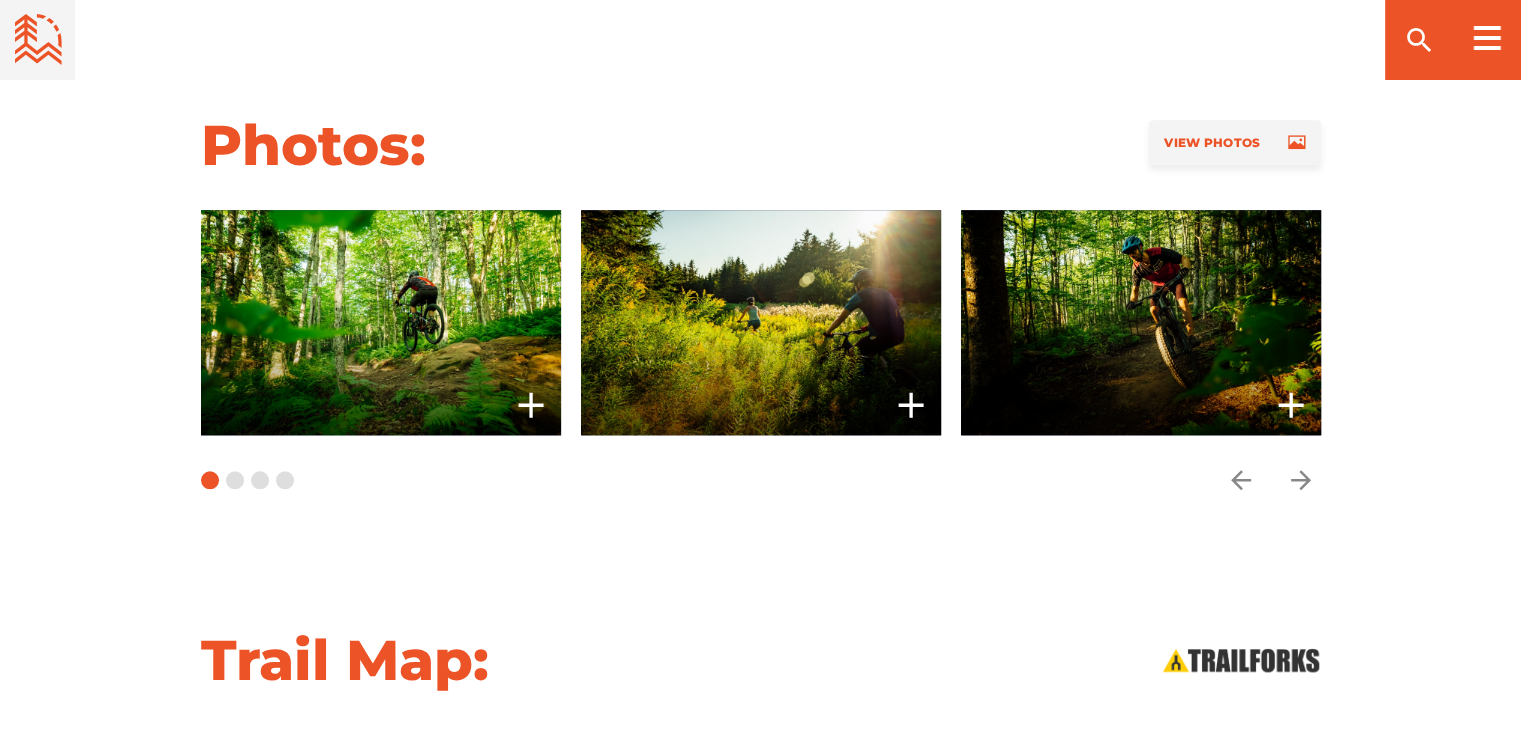 scroll, scrollTop: 1633, scrollLeft: 0, axis: vertical 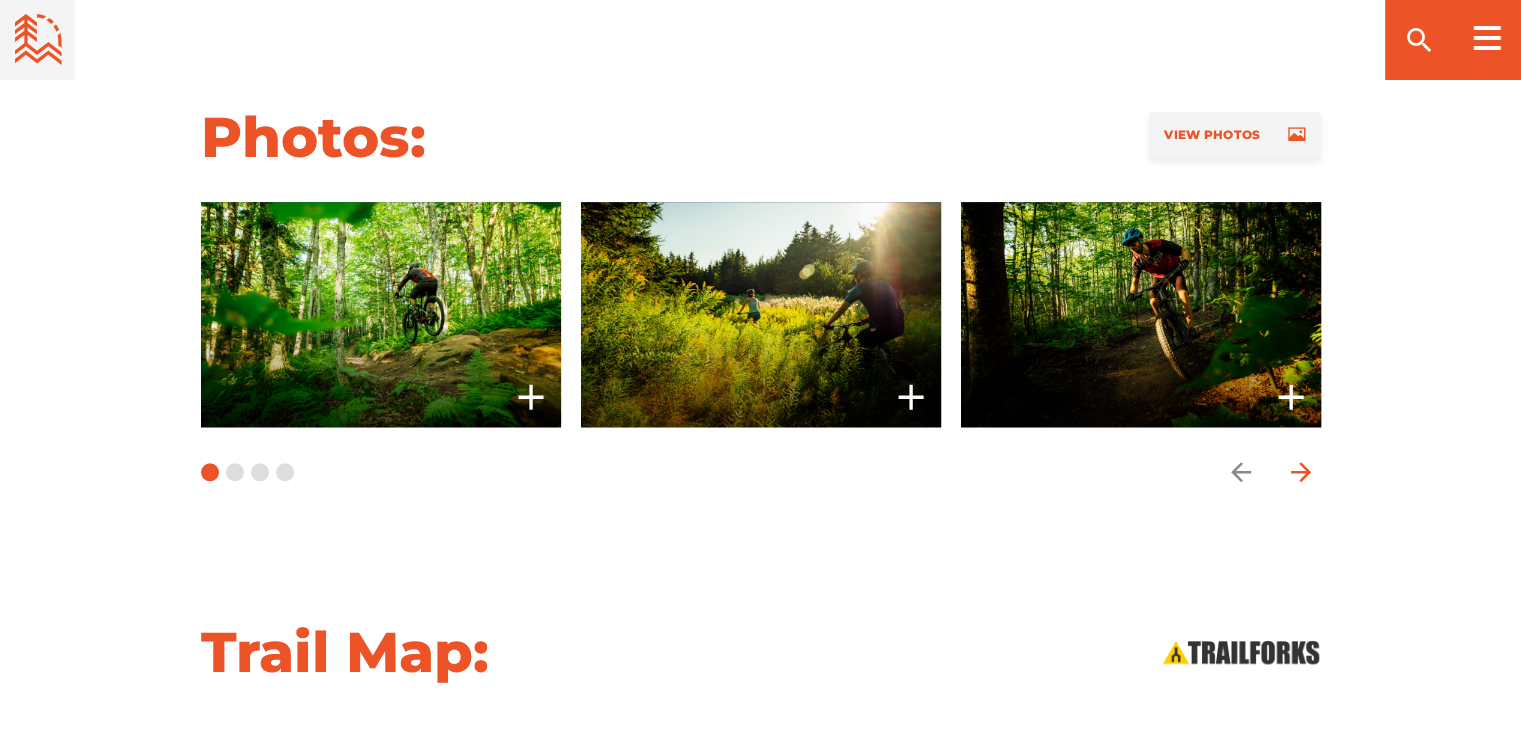 click 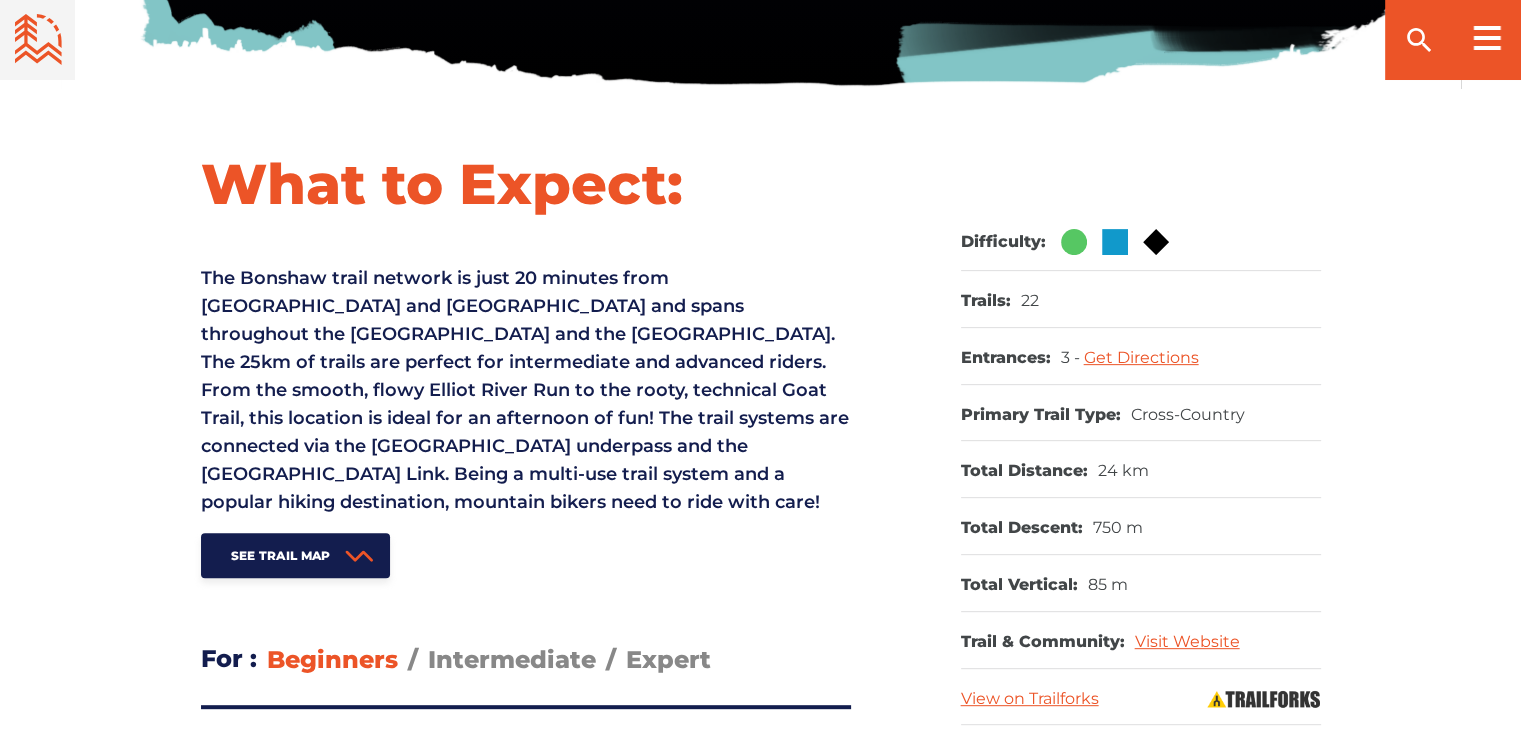 scroll, scrollTop: 706, scrollLeft: 0, axis: vertical 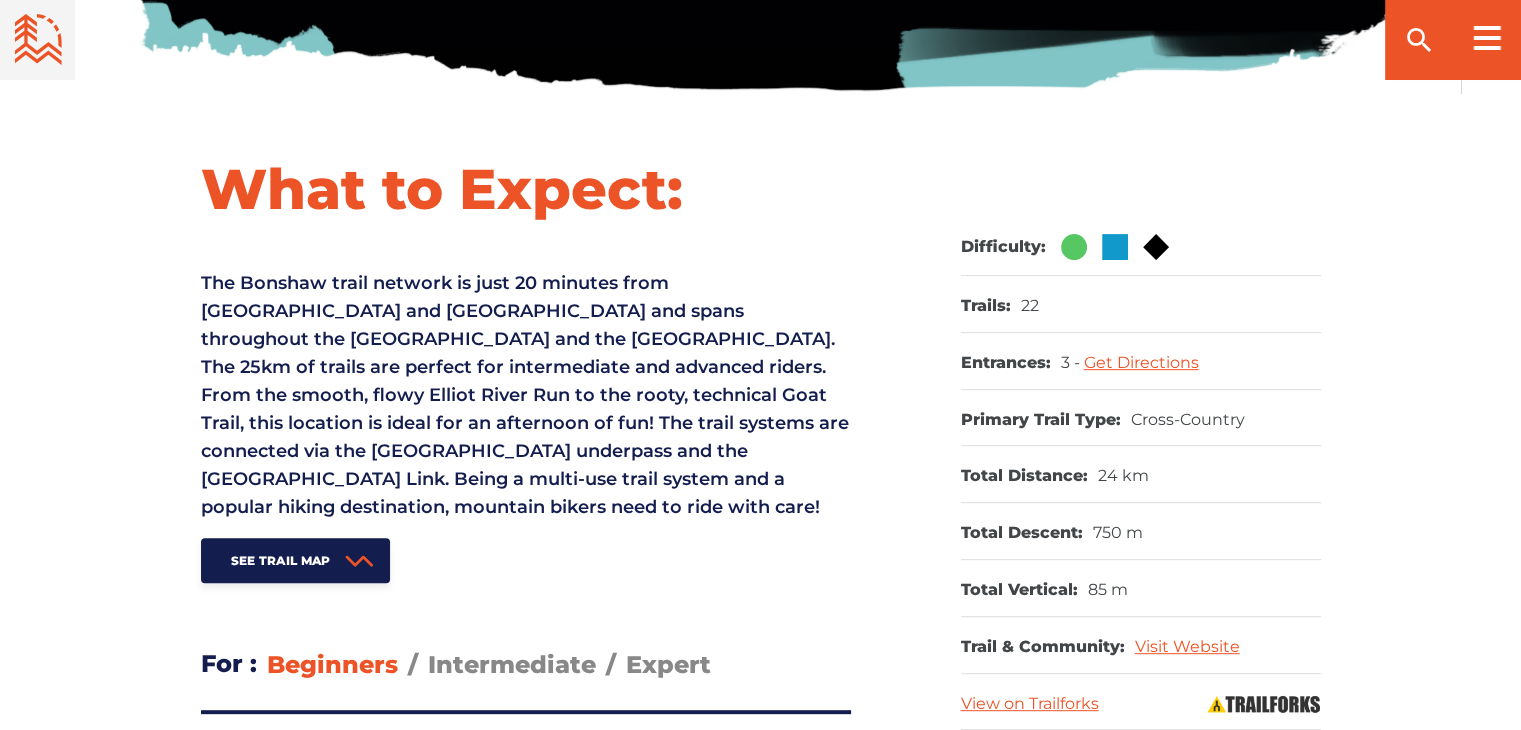 click on "Total Distance:
24 km" at bounding box center [1141, 474] 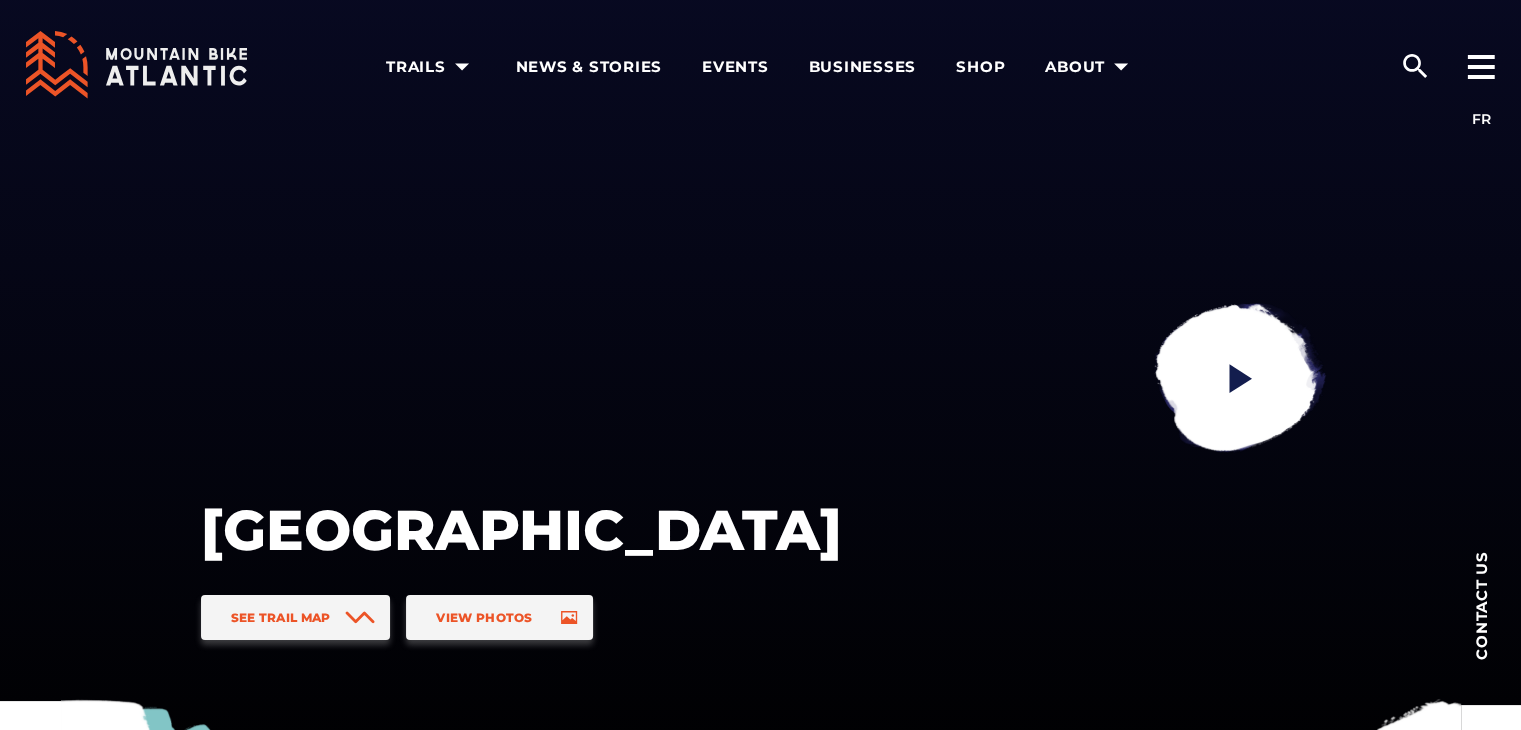 scroll, scrollTop: 6, scrollLeft: 0, axis: vertical 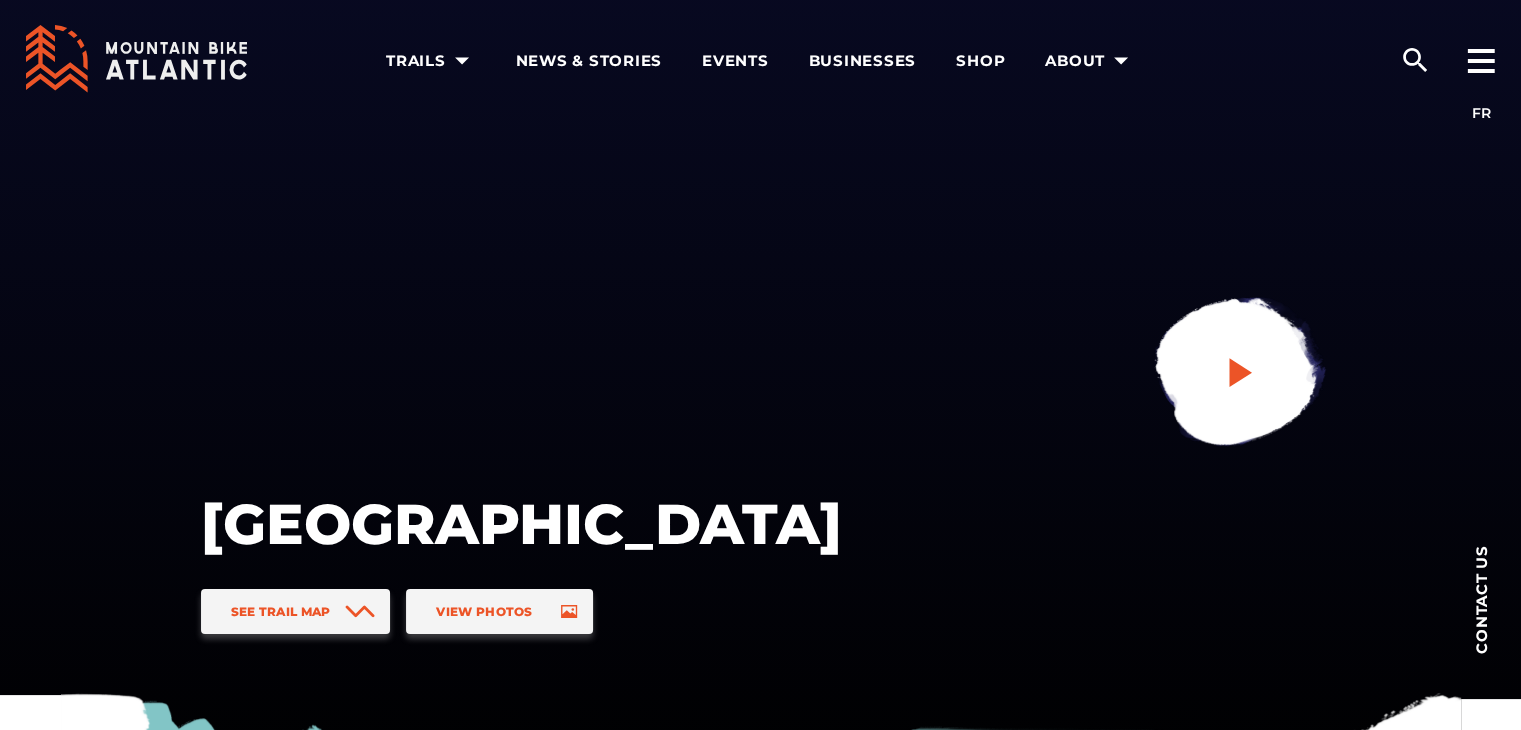 click at bounding box center [1237, 374] 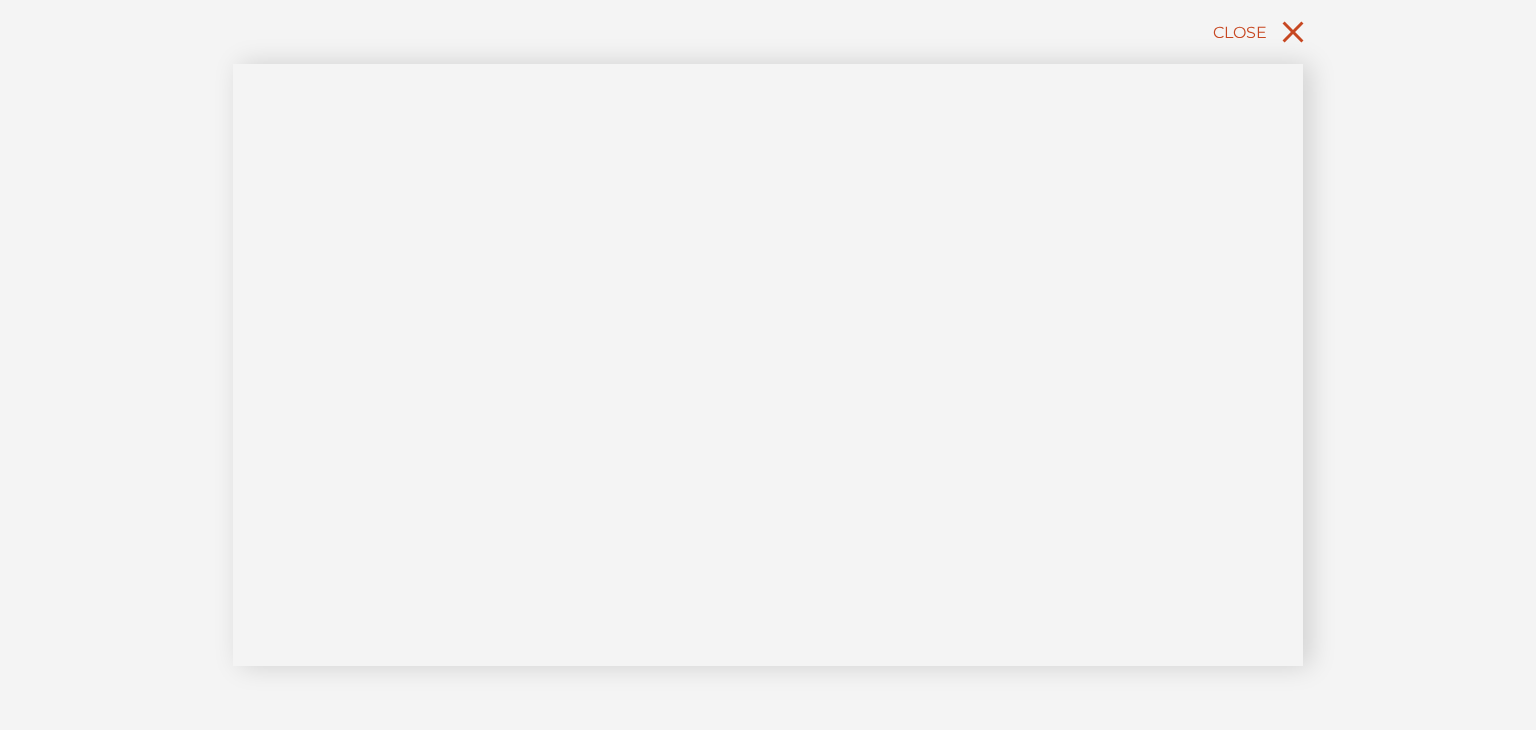 click 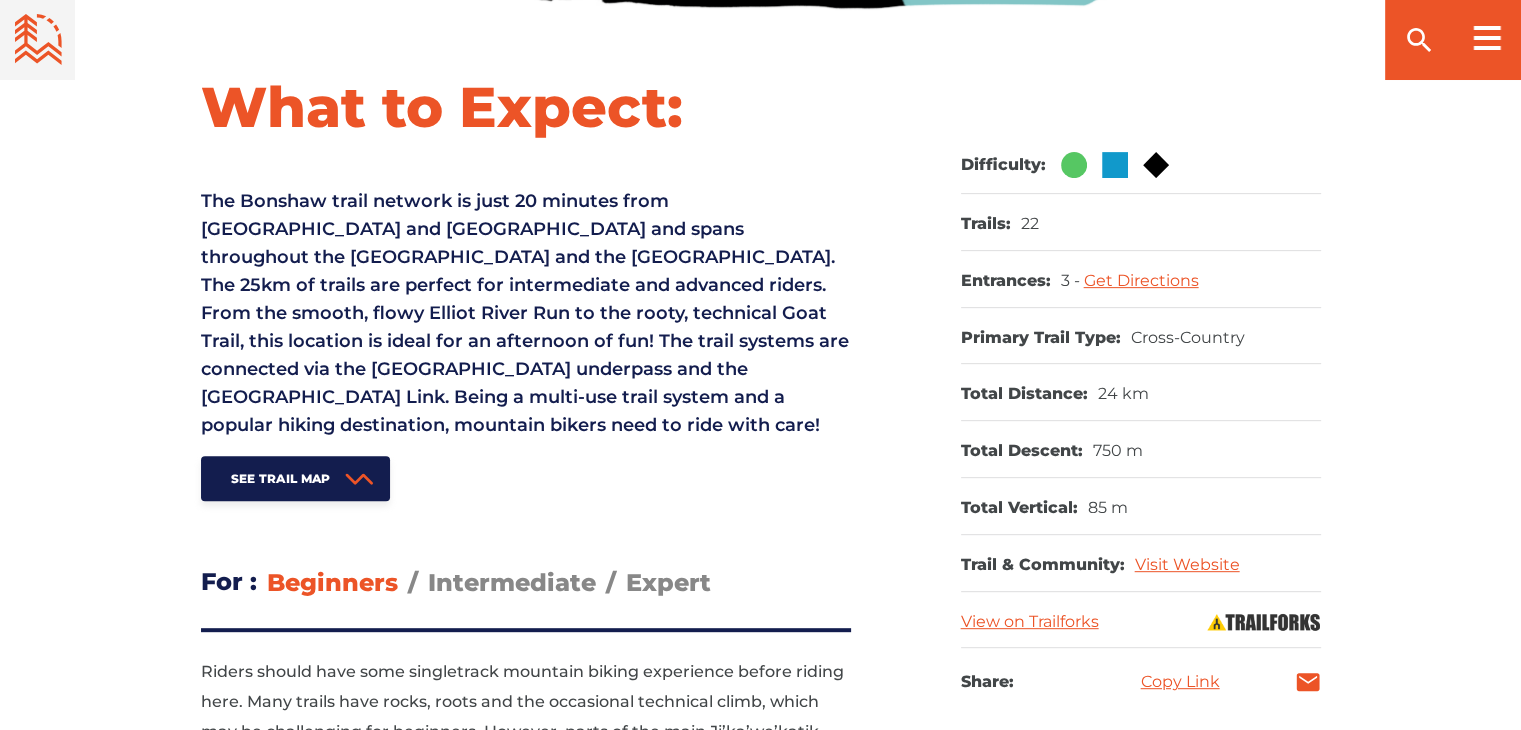 scroll, scrollTop: 826, scrollLeft: 0, axis: vertical 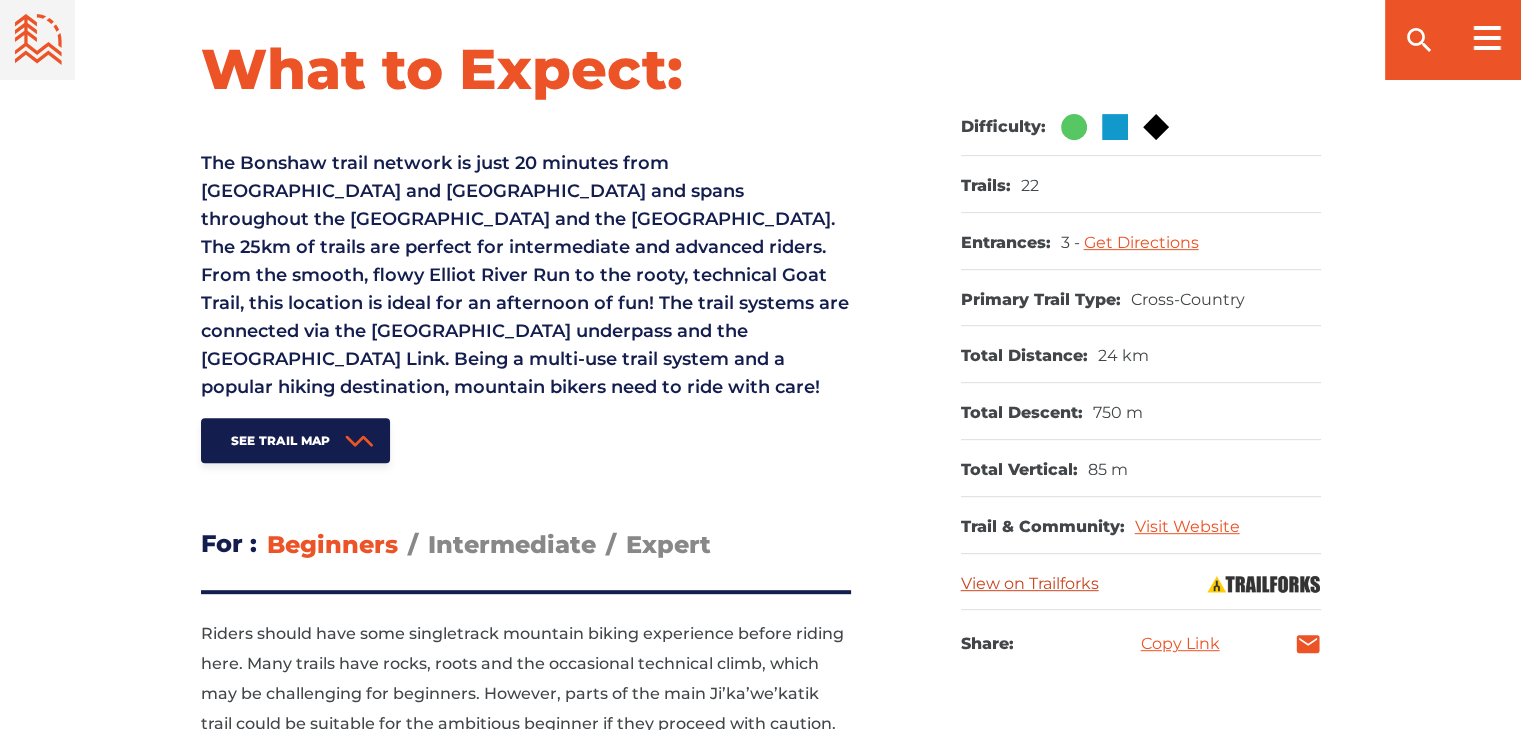 click on "View on Trailforks" at bounding box center (1030, 583) 